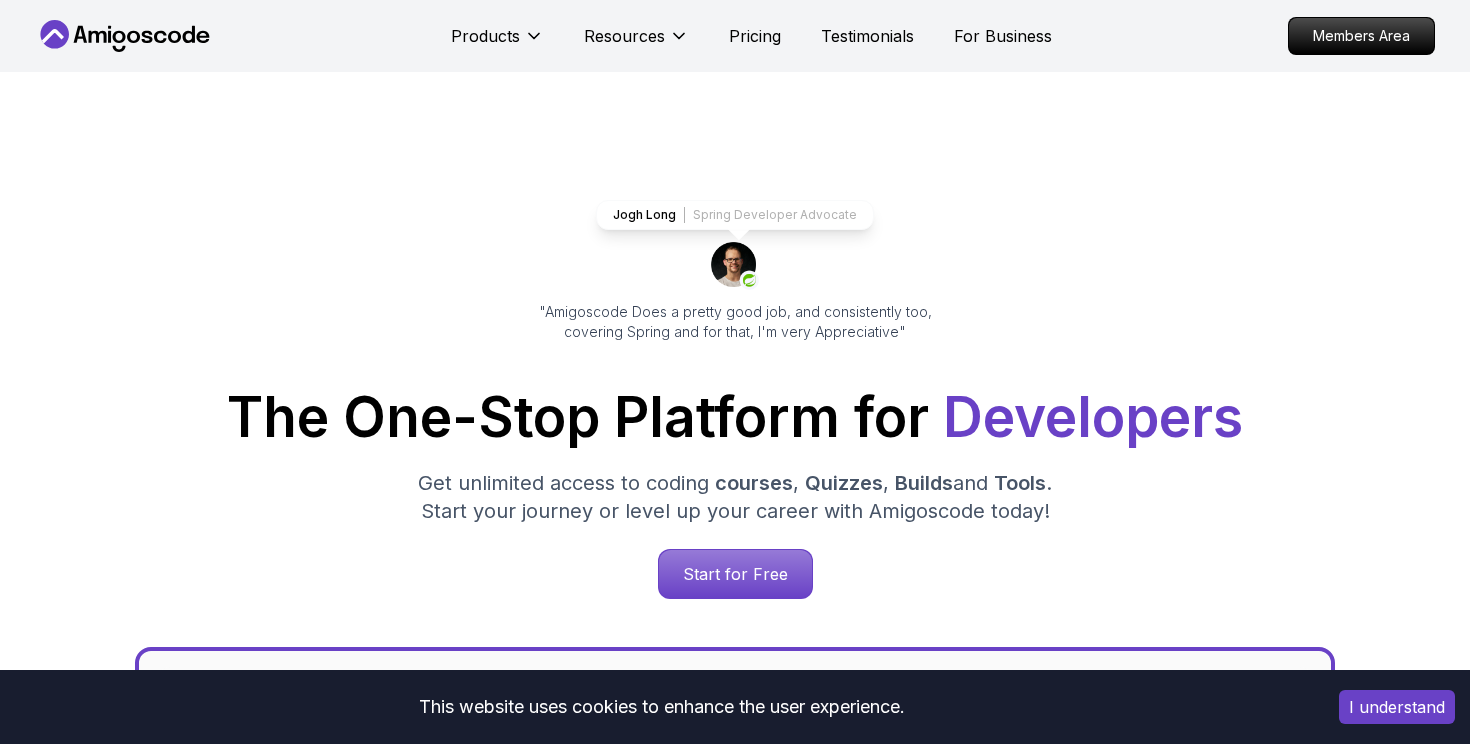 scroll, scrollTop: 0, scrollLeft: 0, axis: both 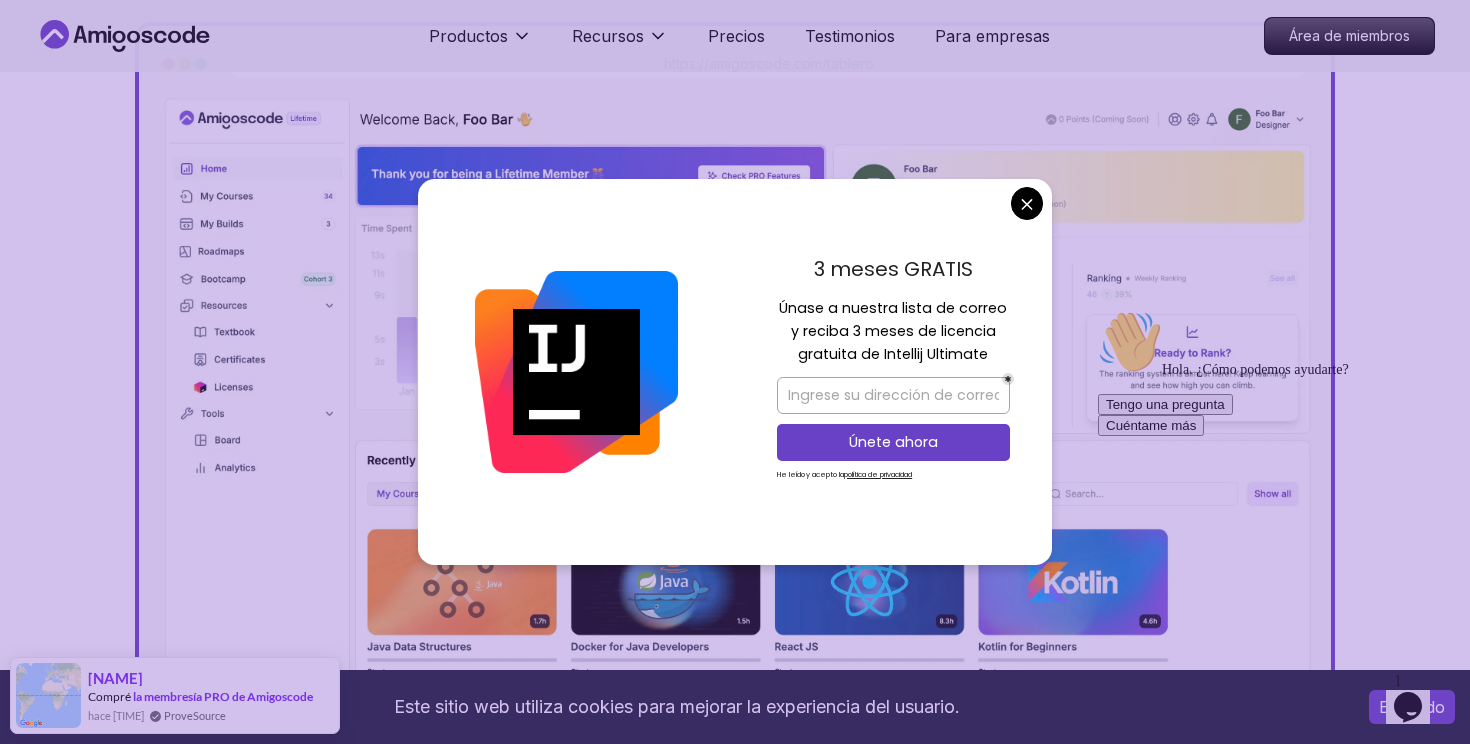 click at bounding box center [1098, 310] 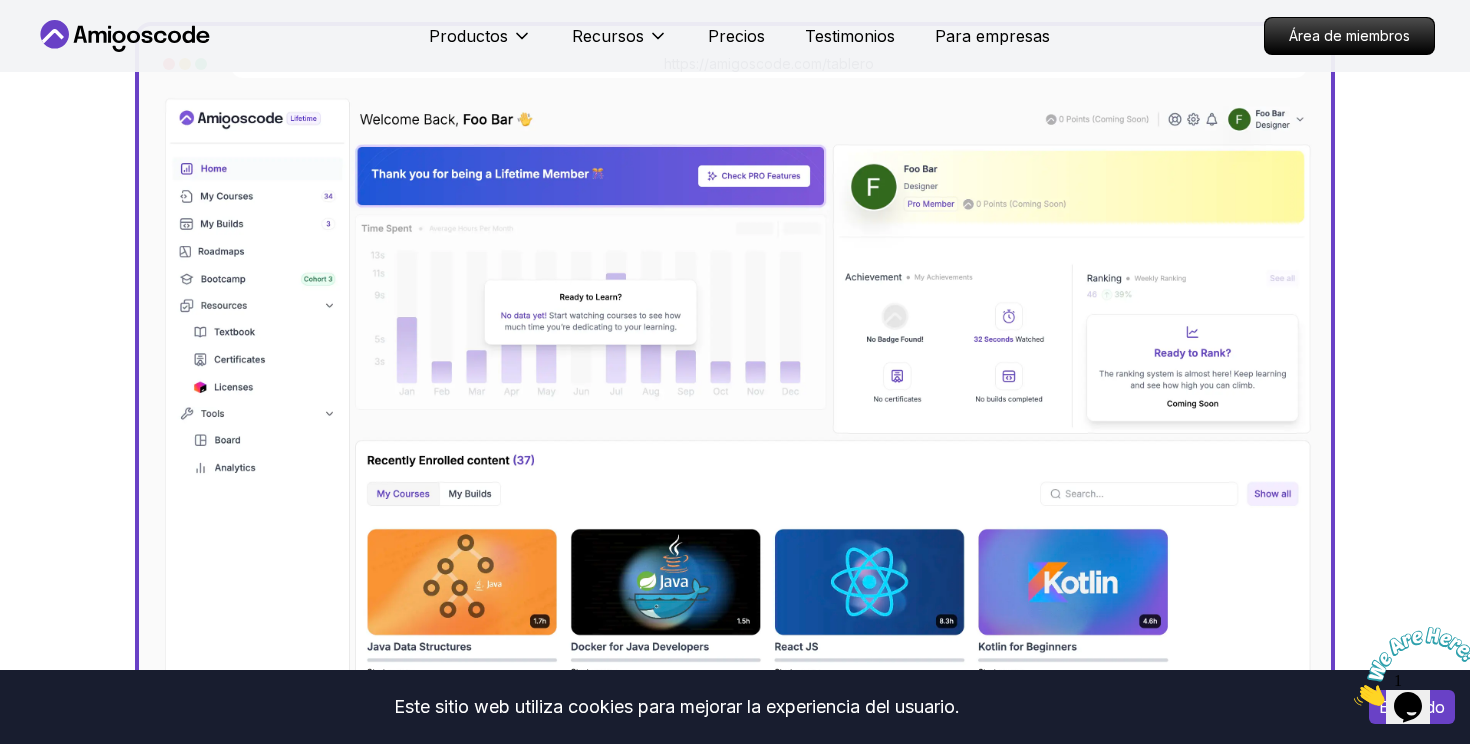 click on "Este sitio web utiliza cookies para mejorar la experiencia del usuario. Entiendo Productos Recursos Precios Testimonios Para empresas Área de miembros Productos Recursos Precios Testimonios Para empresas Área de miembros [NAME] [LAST] Defensor de desarrolladores de Spring "Amigoscode hace un excelente trabajo, y de forma consistente, cubriendo Spring, y por eso estoy muy agradecido". La plataforma única para desarrolladores Obtén acceso ilimitado a cursos de programación , cuestionarios , compilaciones y herramientas . ¡Comienza tu aventura o progresa en tu carrera con Amigoscode hoy mismo! Empieza gratis https://amigoscode.com/tablero NUESTROS ALUMNOS AMIGO TRABAJAN EN EMPRESAS DE PRIMERA Cursos Construcciones ¡Descubre los últimos cursos Premium de Amigoscode ! Obtén acceso ilimitado a cursos de programación , cuestionarios , compilaciones y herramientas . ¡Comienza tu aventura o progresa en tu carrera con Amigoscode hoy mismo! Explorar todos los cursos Pro Pro" at bounding box center [735, 5306] 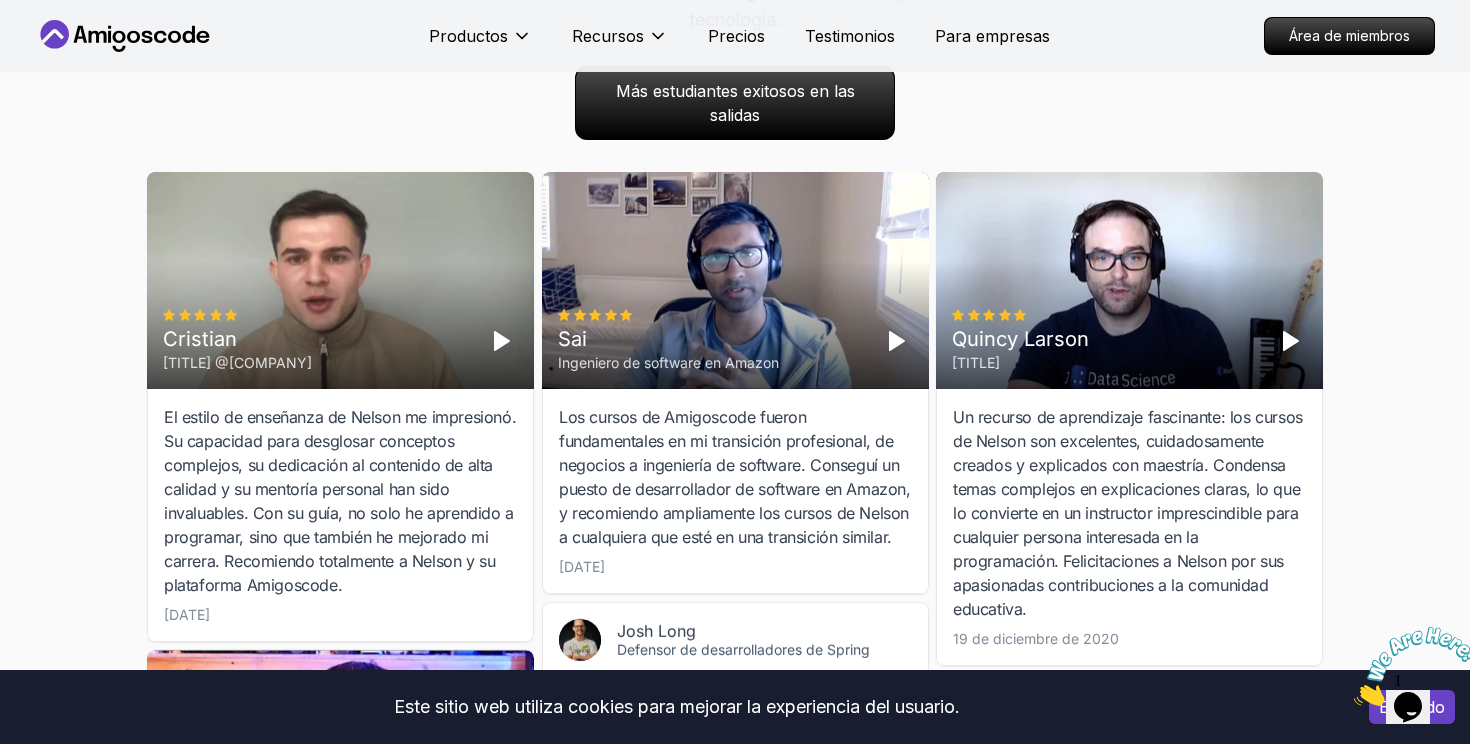 scroll, scrollTop: 6160, scrollLeft: 0, axis: vertical 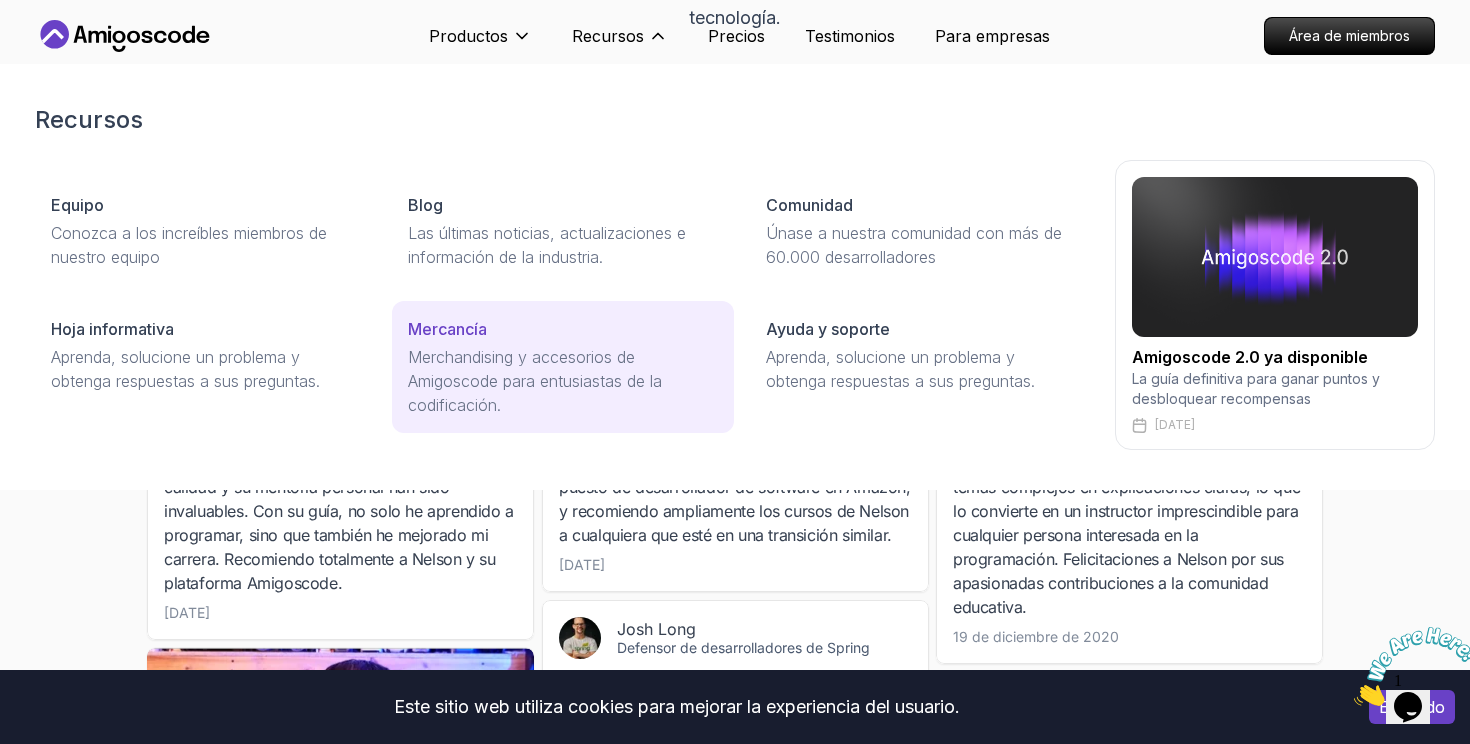 click on "Merchandising y accesorios de Amigoscode para entusiastas de la codificación." at bounding box center (535, 381) 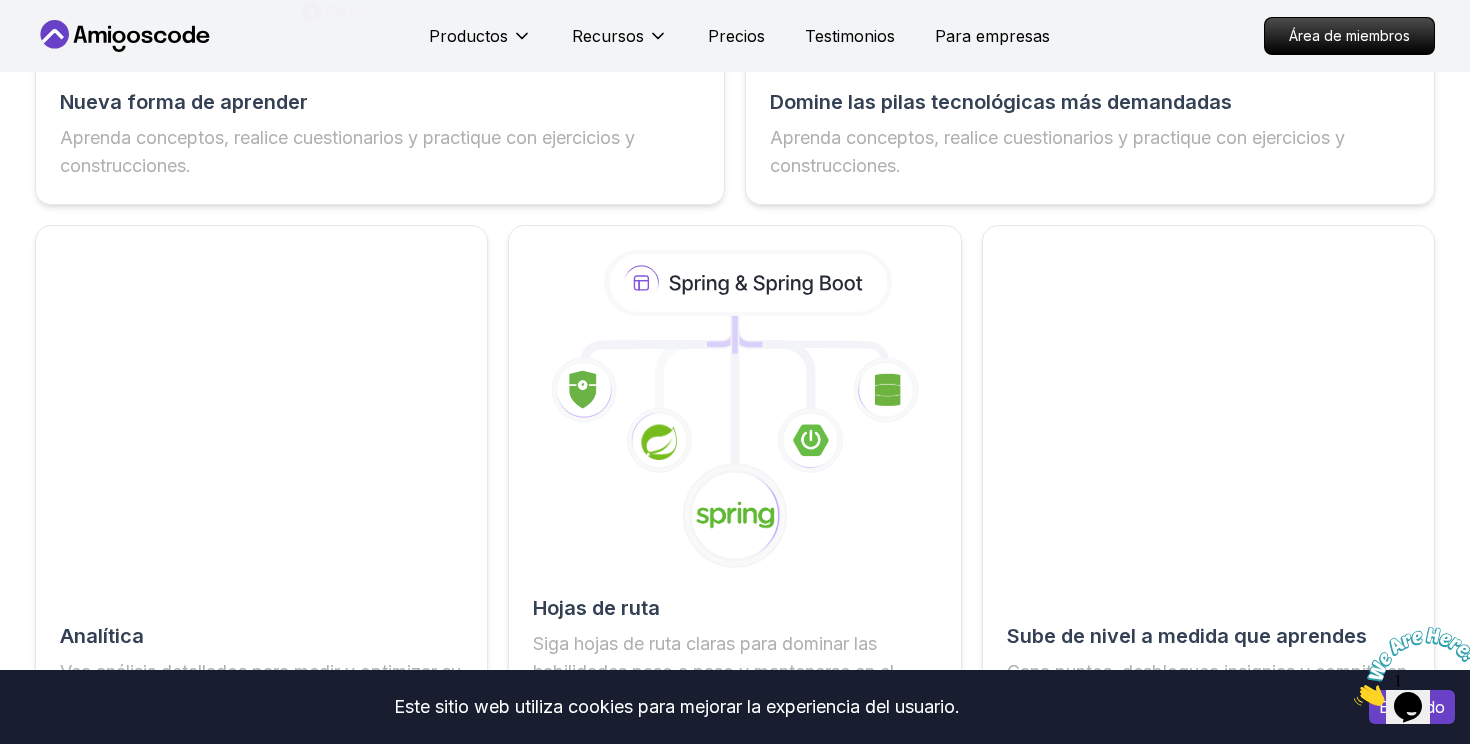 scroll, scrollTop: 3142, scrollLeft: 0, axis: vertical 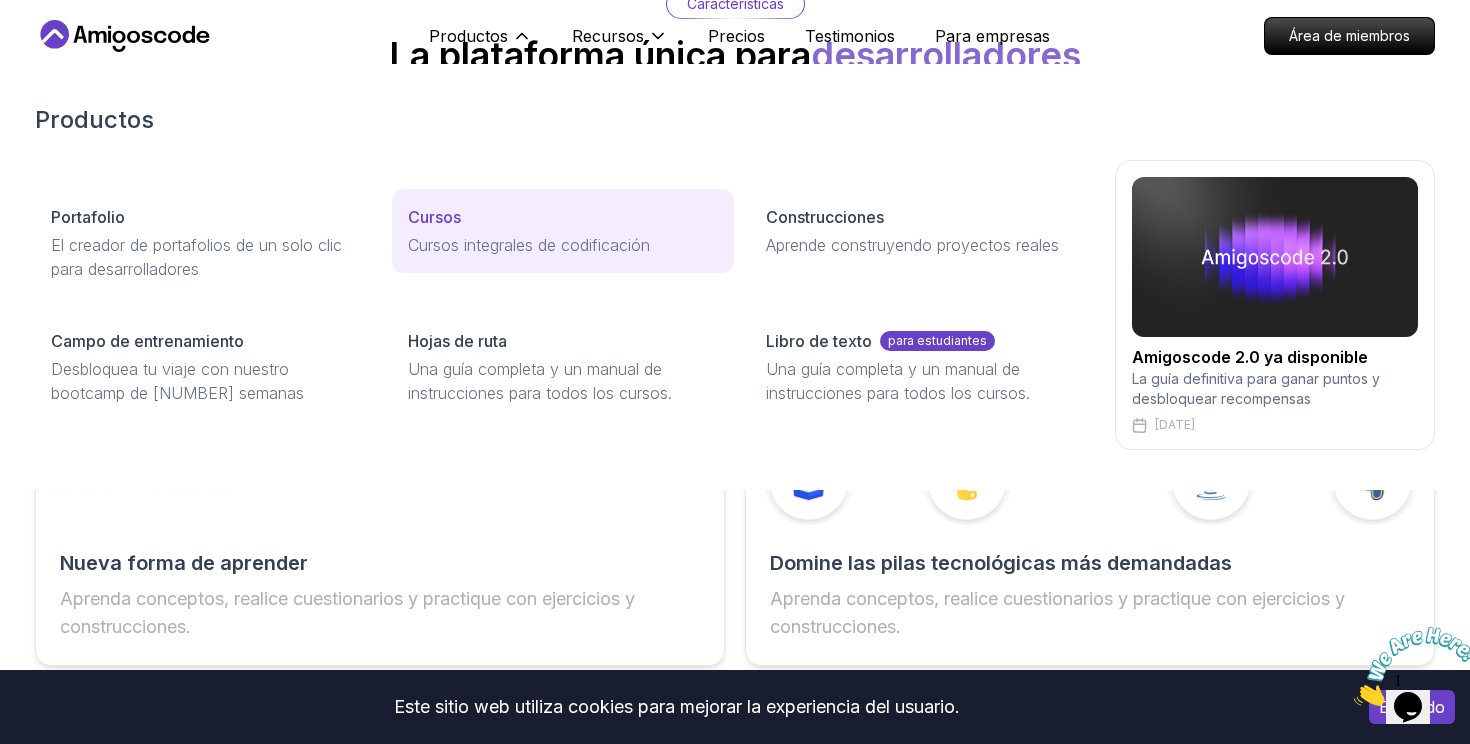 click on "Cursos" at bounding box center (434, 217) 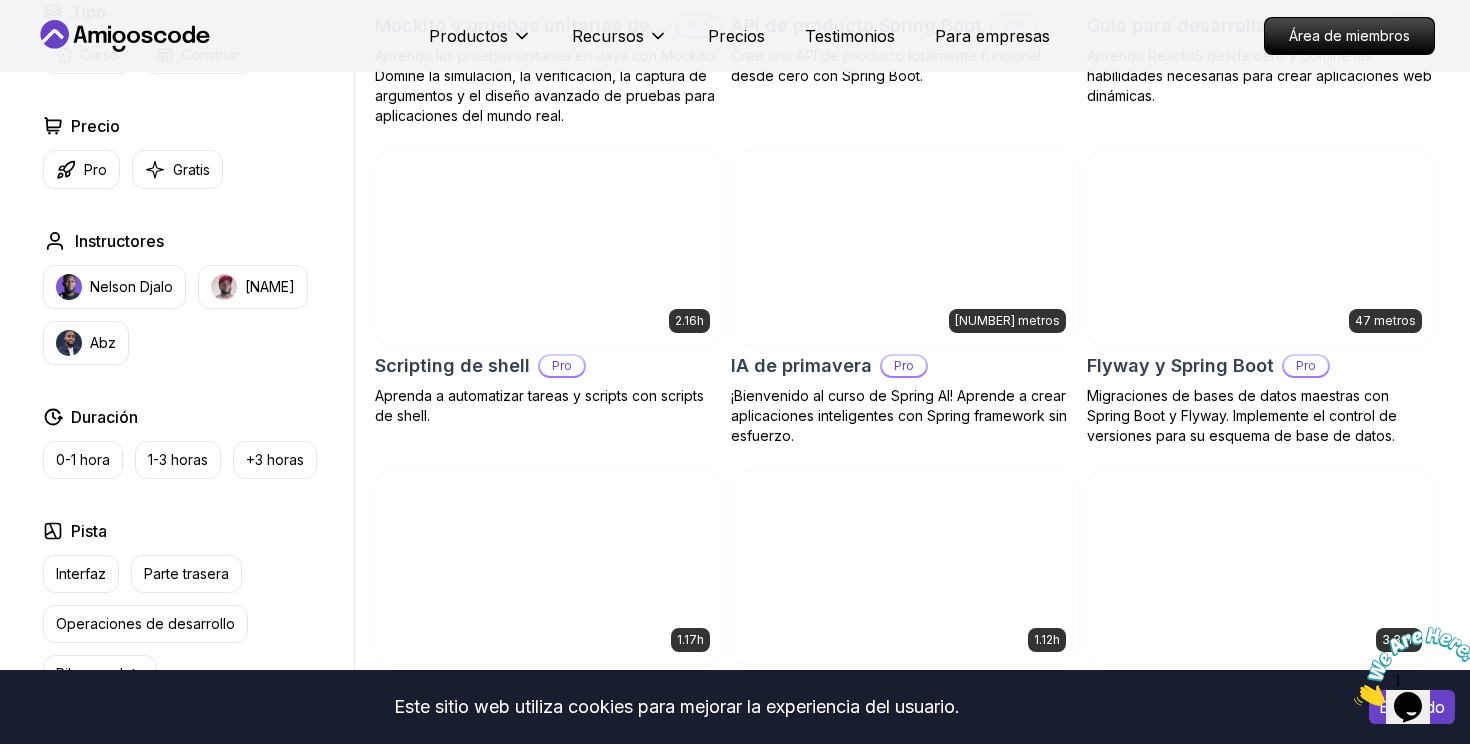 scroll, scrollTop: 4716, scrollLeft: 0, axis: vertical 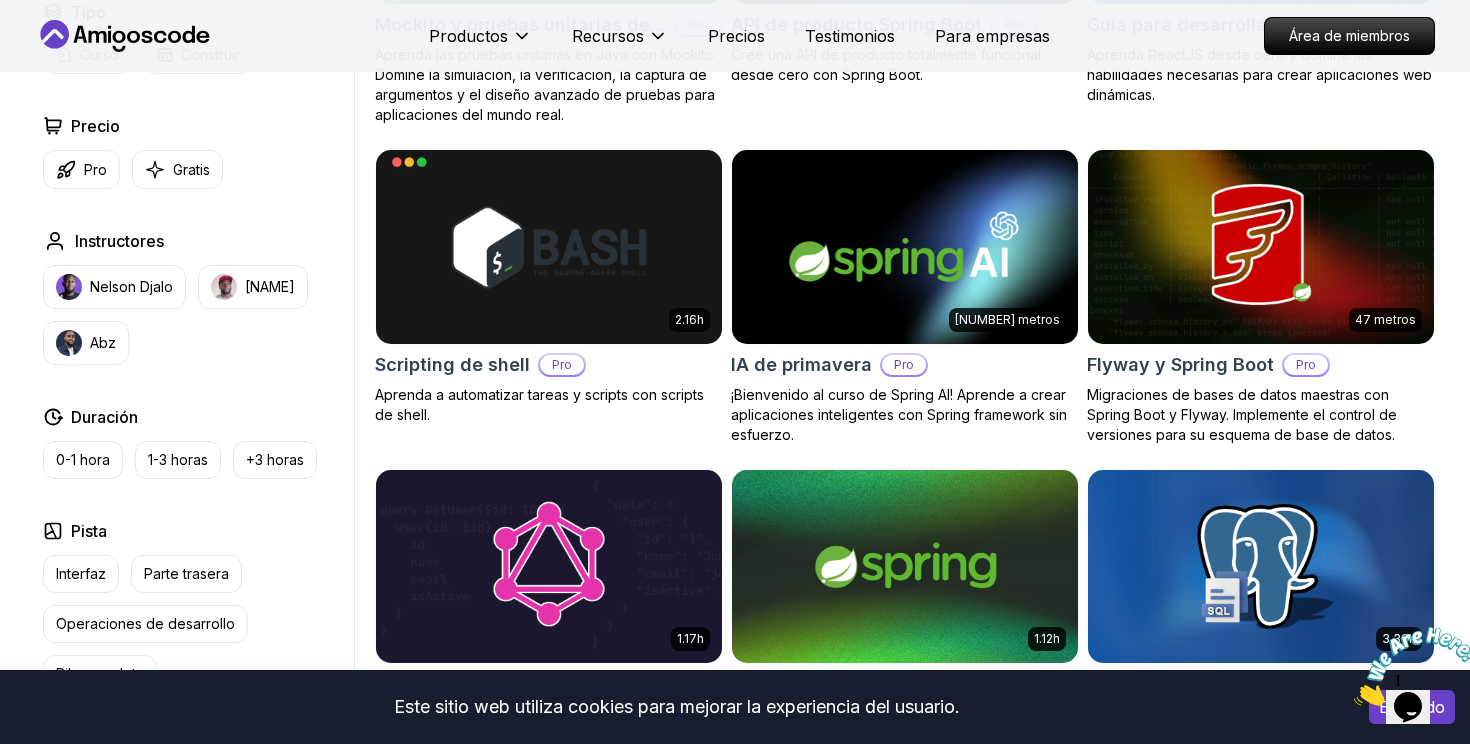 click at bounding box center (904, 246) 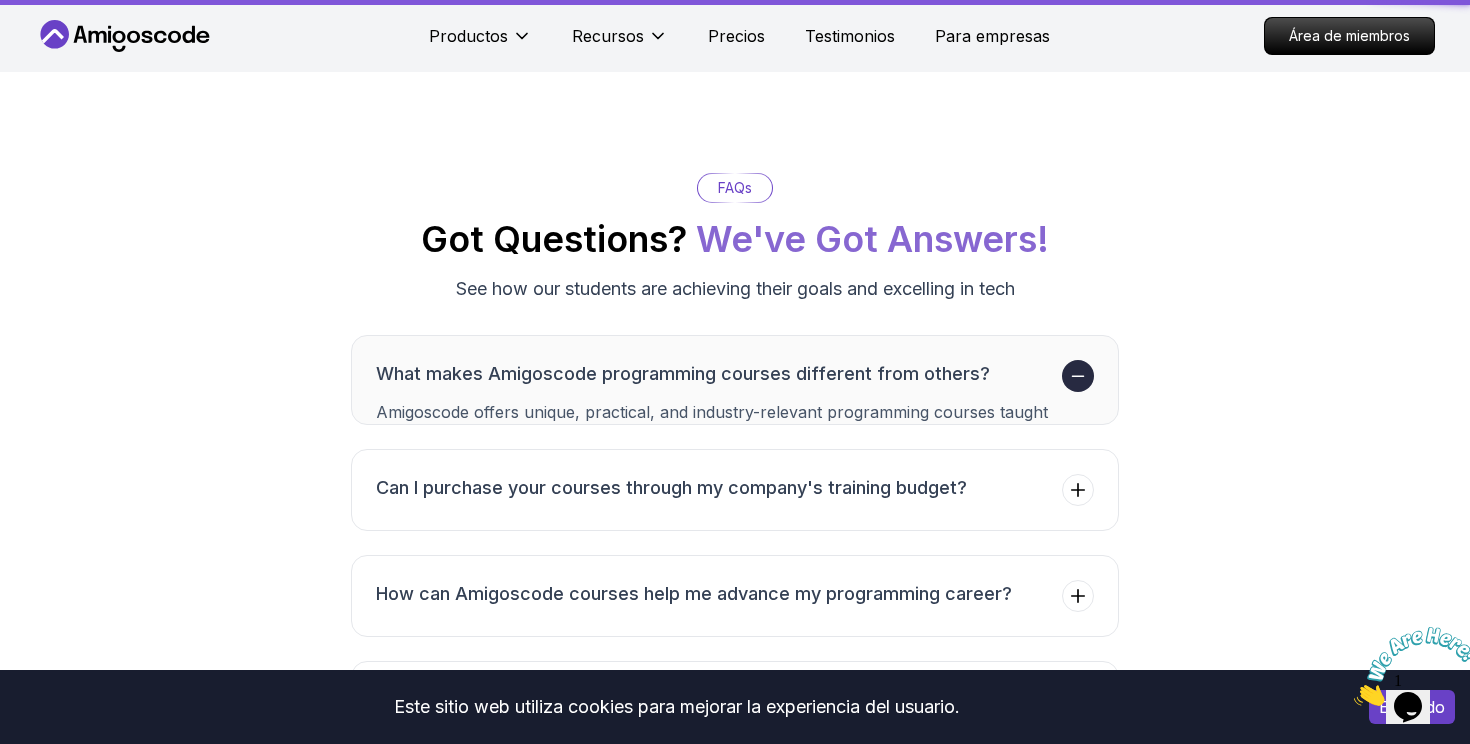 scroll, scrollTop: 0, scrollLeft: 0, axis: both 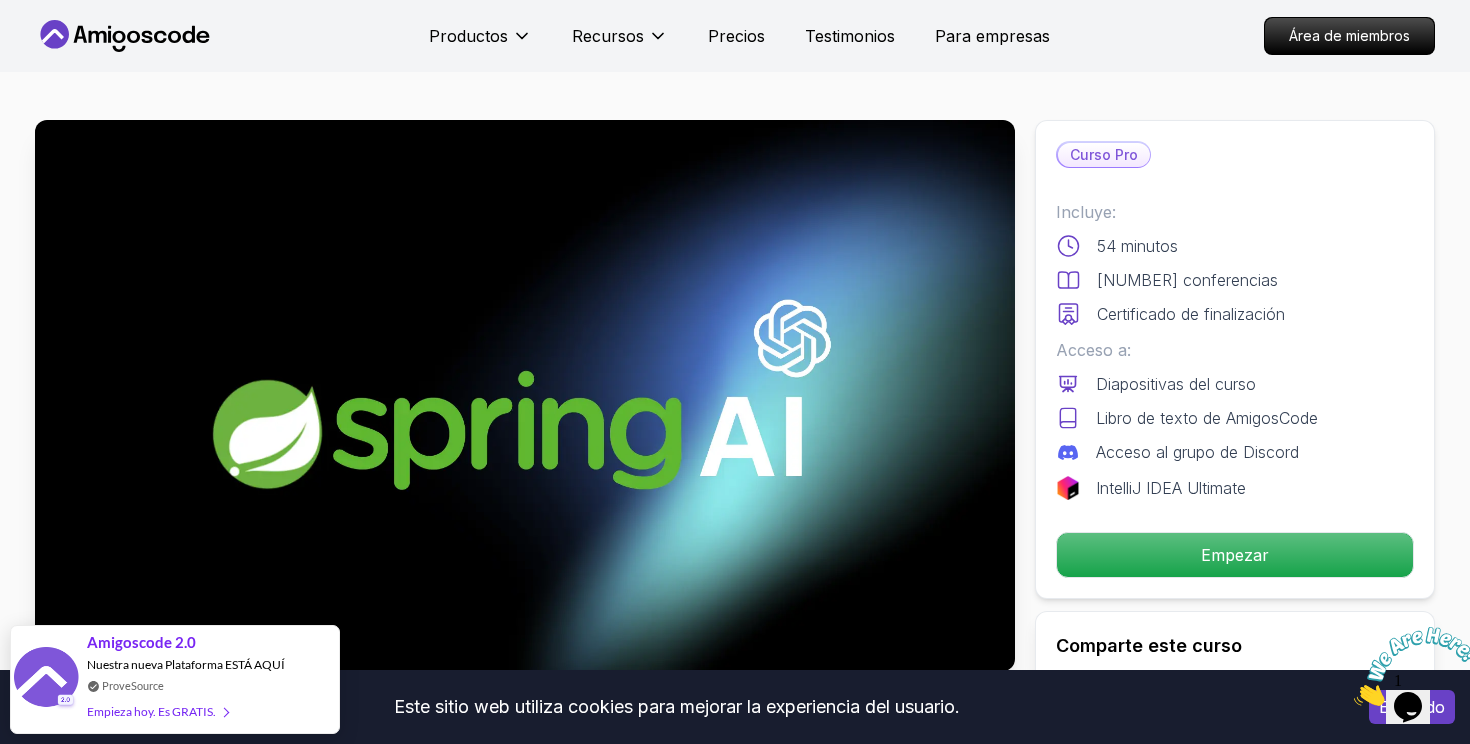 click on "Certificado de finalización" at bounding box center (1191, 314) 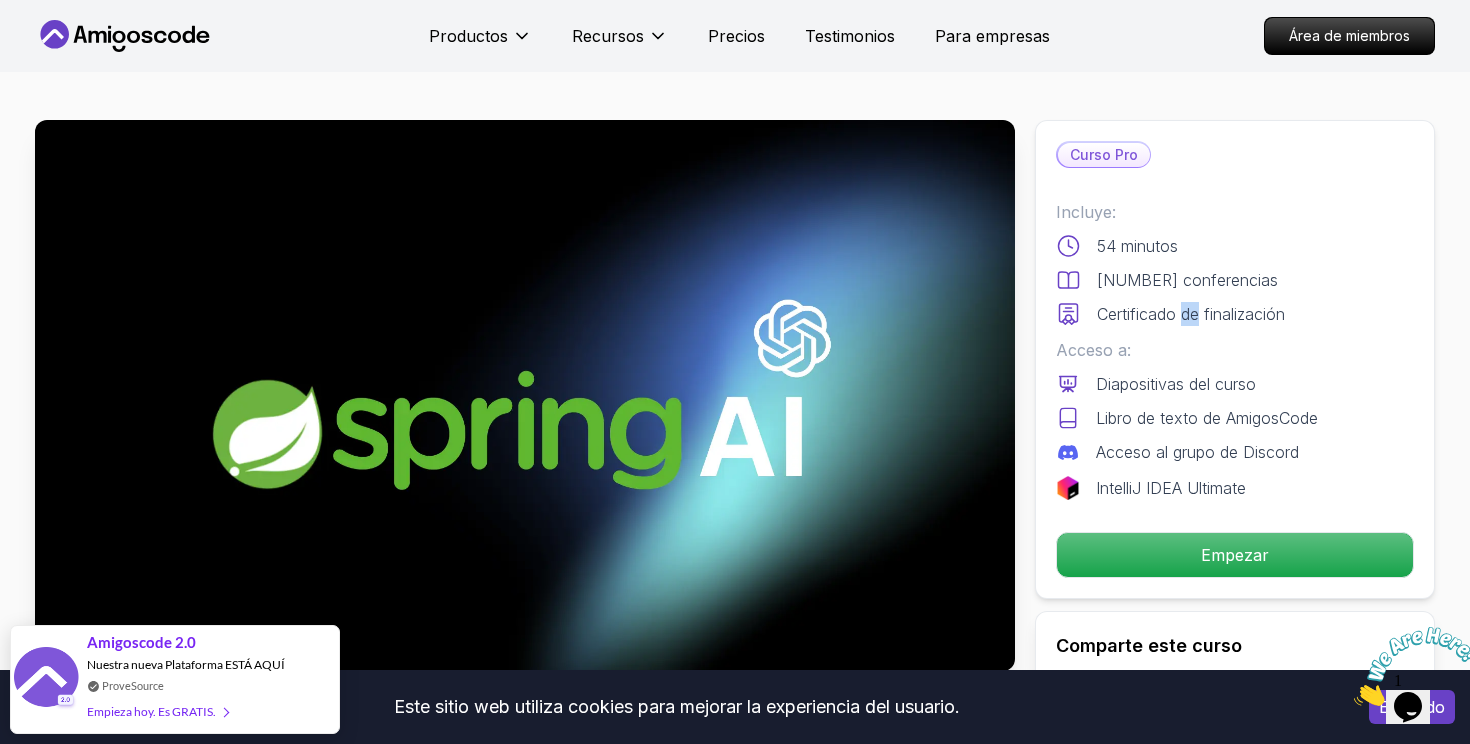 click on "Certificado de finalización" at bounding box center (1191, 314) 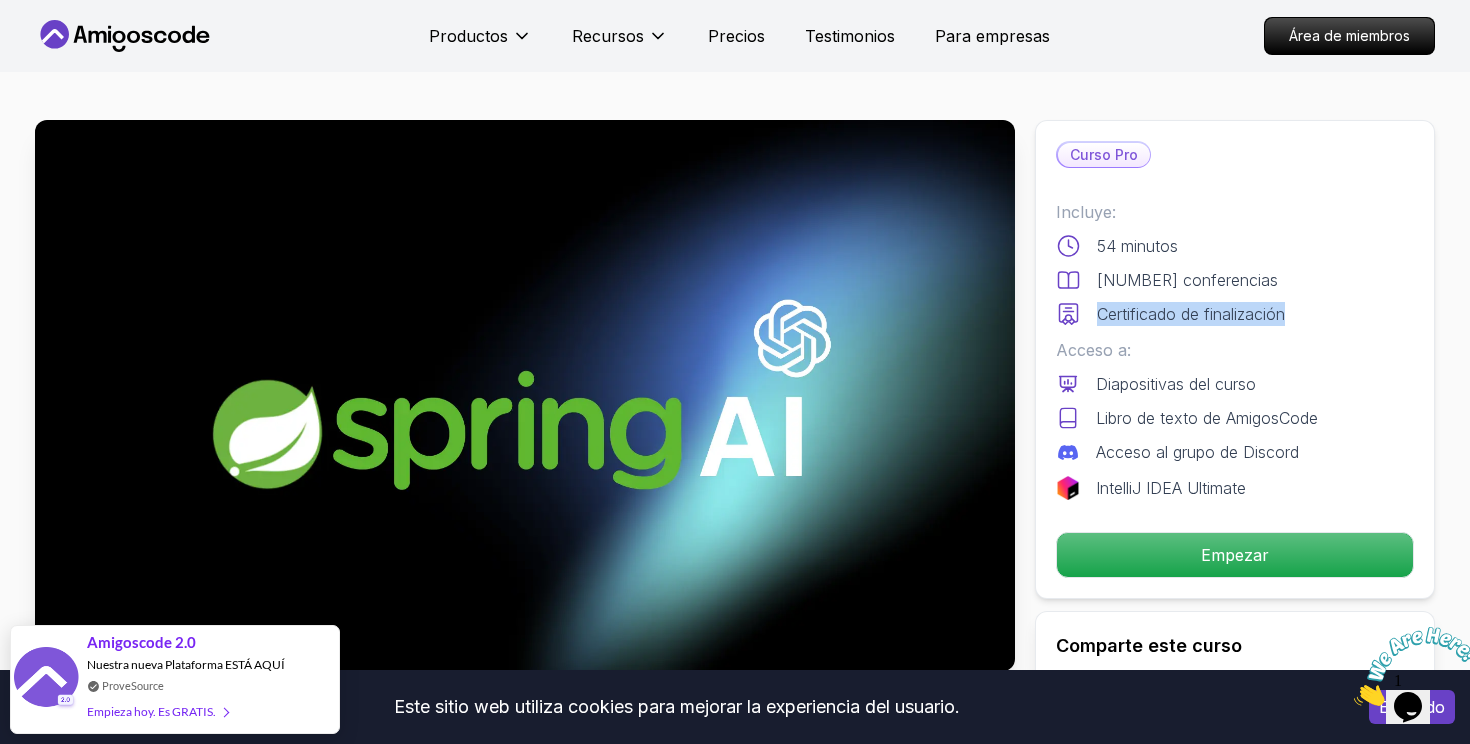 click on "Certificado de finalización" at bounding box center (1191, 314) 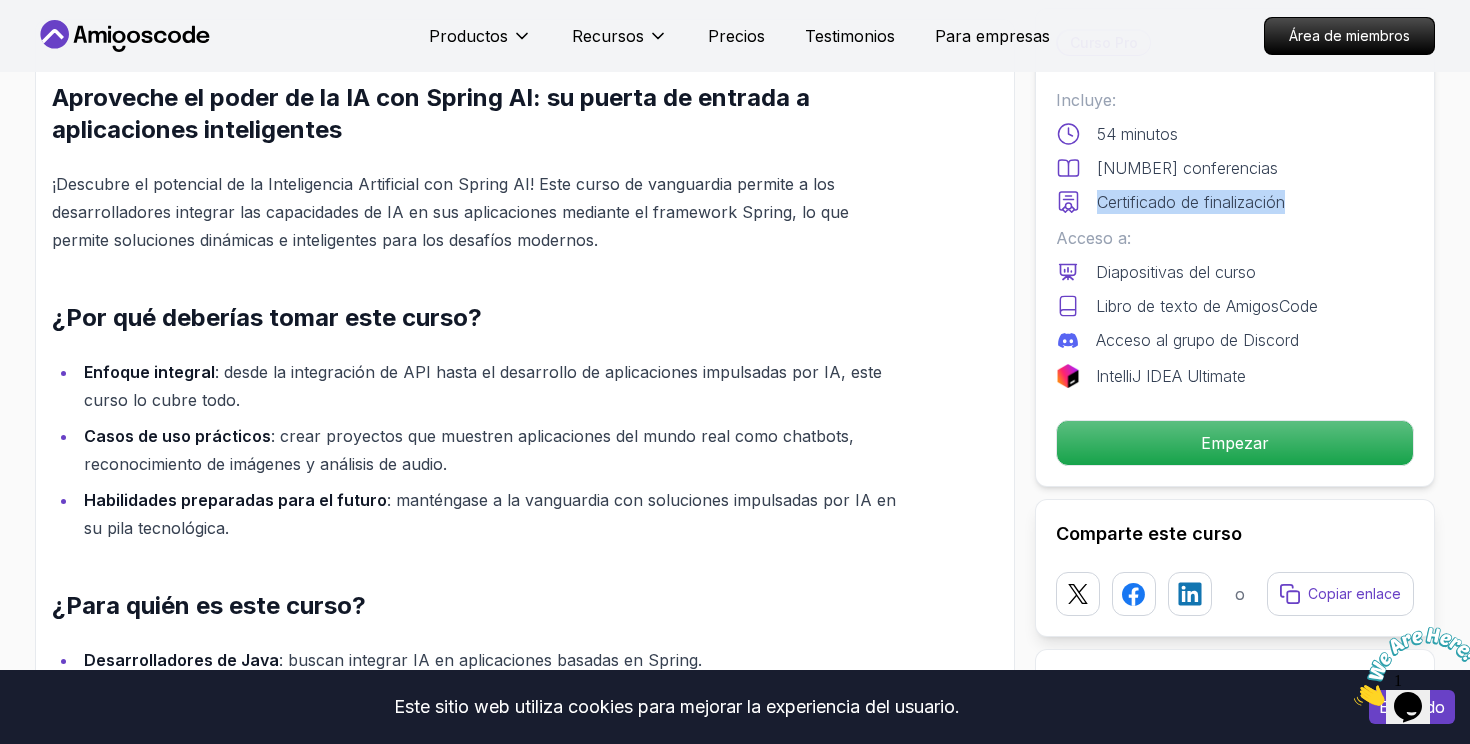 scroll, scrollTop: 1300, scrollLeft: 0, axis: vertical 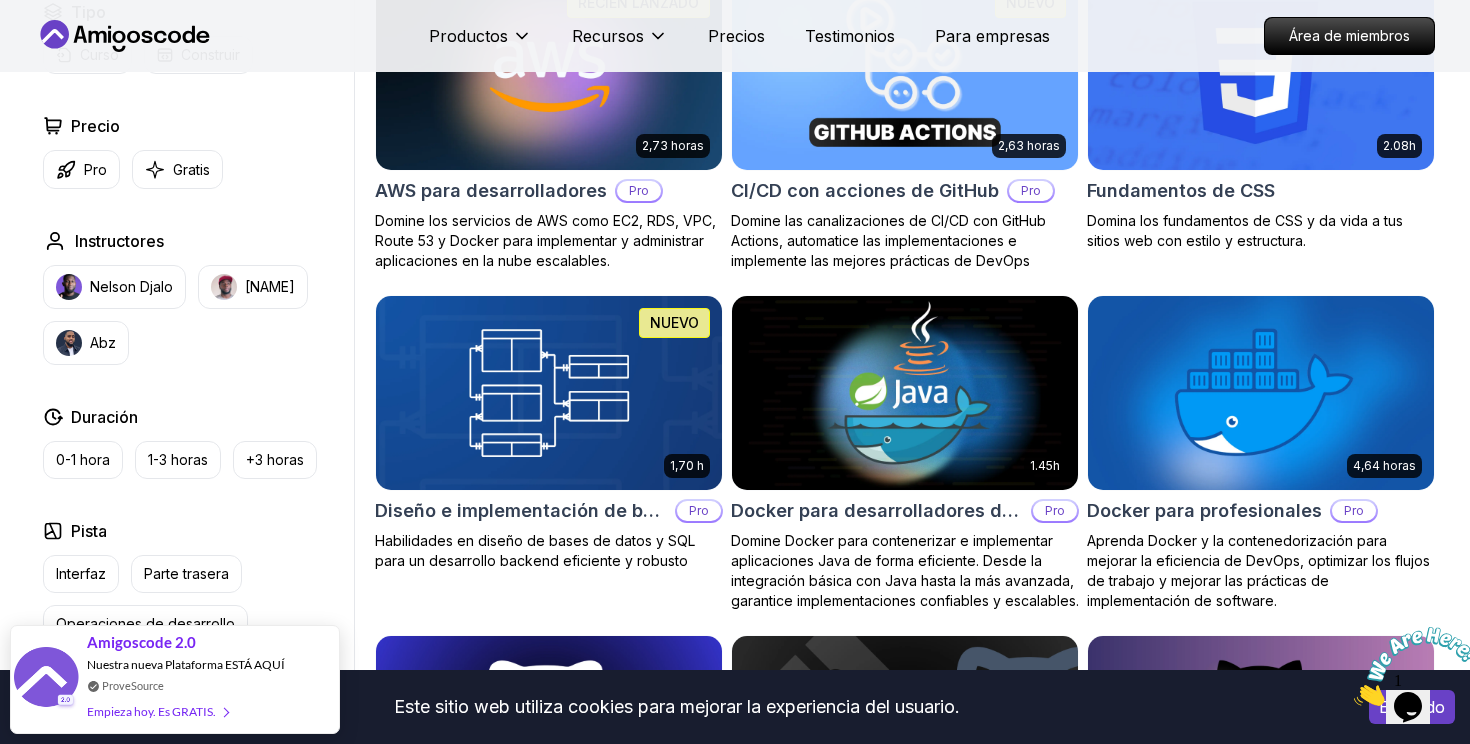 click at bounding box center (904, 392) 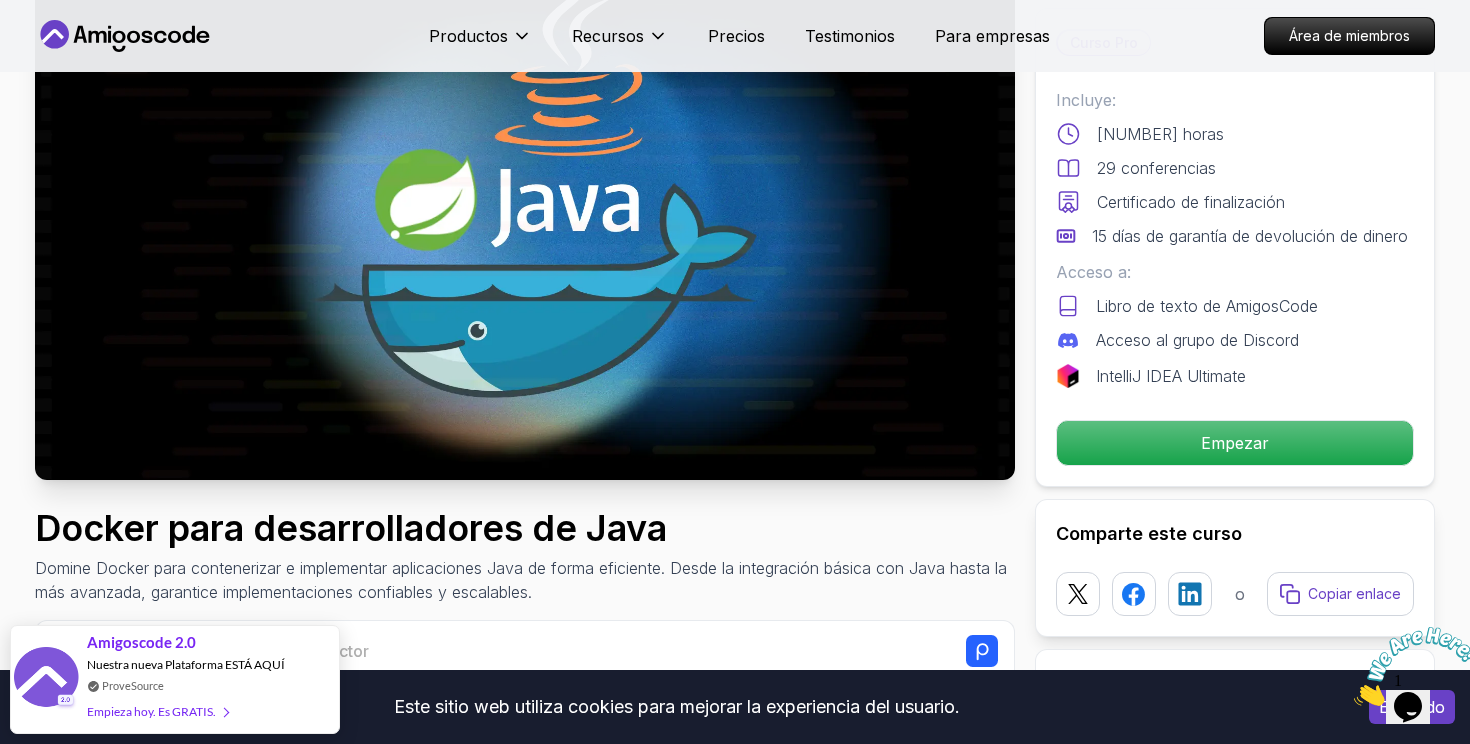 scroll, scrollTop: 341, scrollLeft: 0, axis: vertical 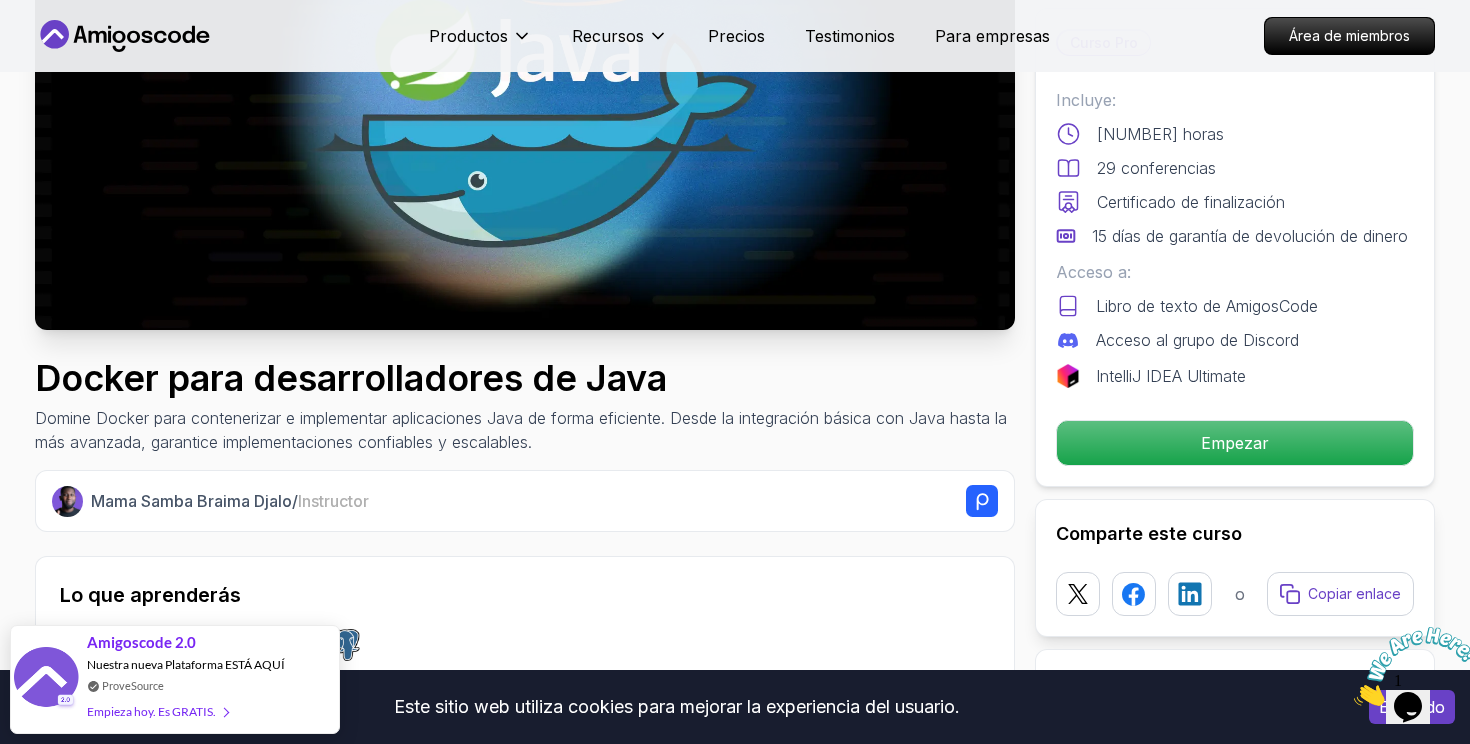 click on "Domine Docker para contenerizar e implementar aplicaciones Java de forma eficiente. Desde la integración básica con Java hasta la más avanzada, garantice implementaciones confiables y escalables." at bounding box center (521, 430) 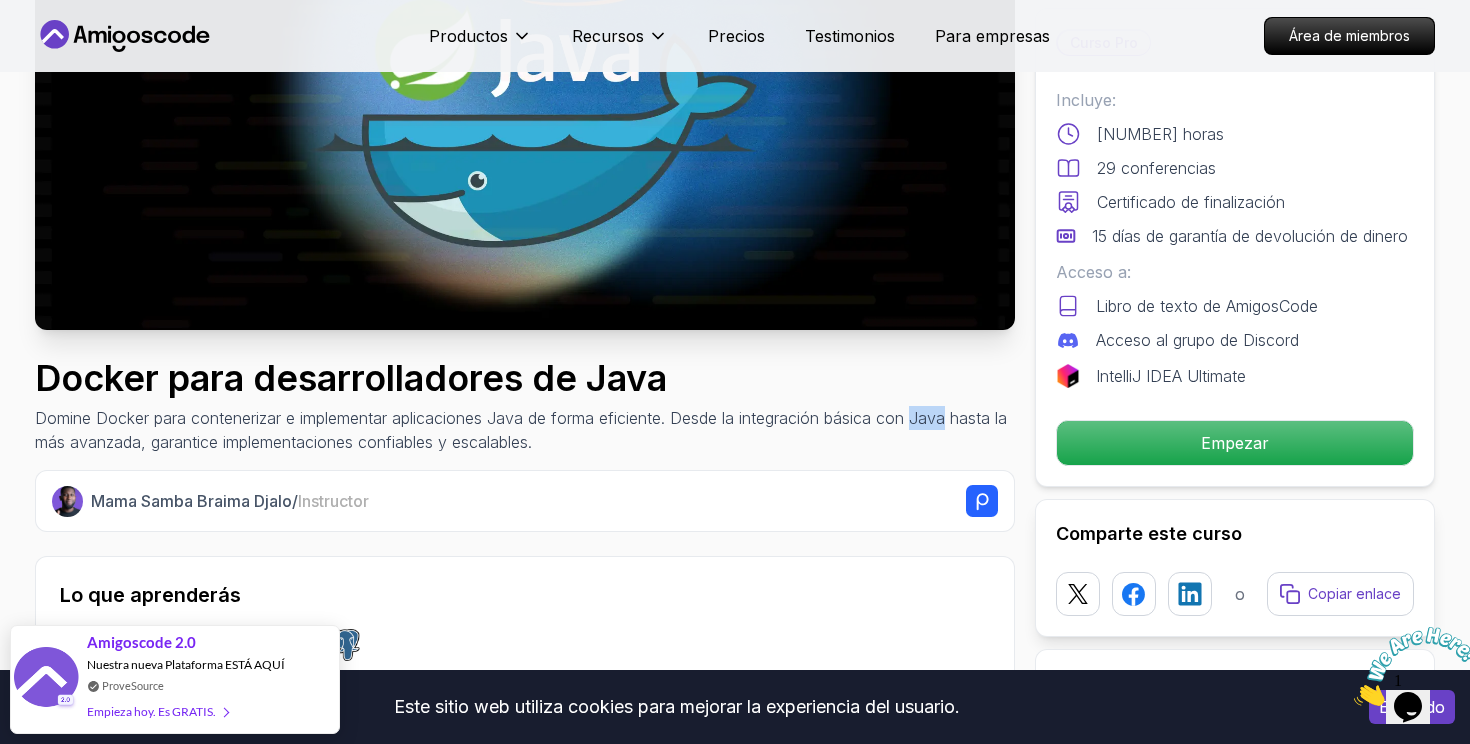 click on "Domine Docker para contenerizar e implementar aplicaciones Java de forma eficiente. Desde la integración básica con Java hasta la más avanzada, garantice implementaciones confiables y escalables." at bounding box center [521, 430] 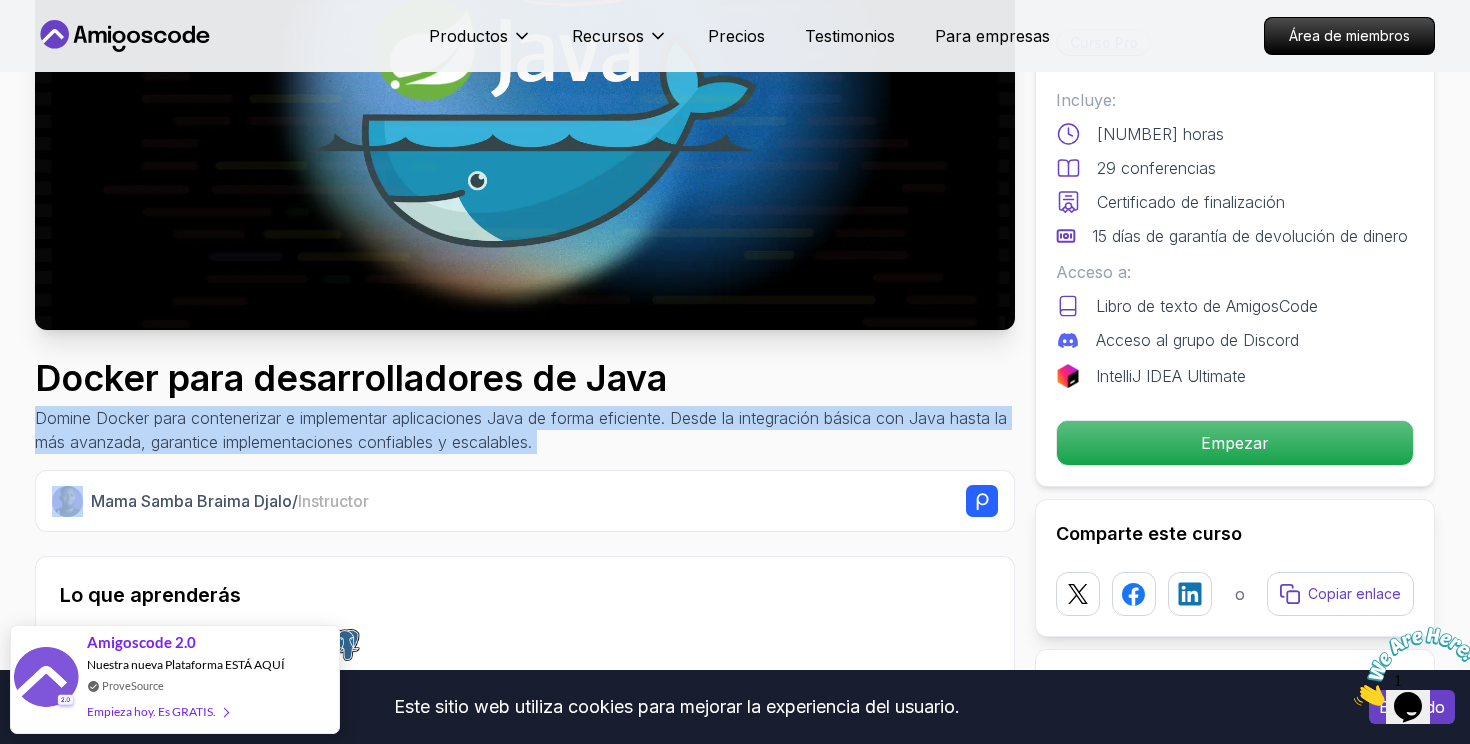 click on "Domine Docker para contenerizar e implementar aplicaciones Java de forma eficiente. Desde la integración básica con Java hasta la más avanzada, garantice implementaciones confiables y escalables." at bounding box center (521, 430) 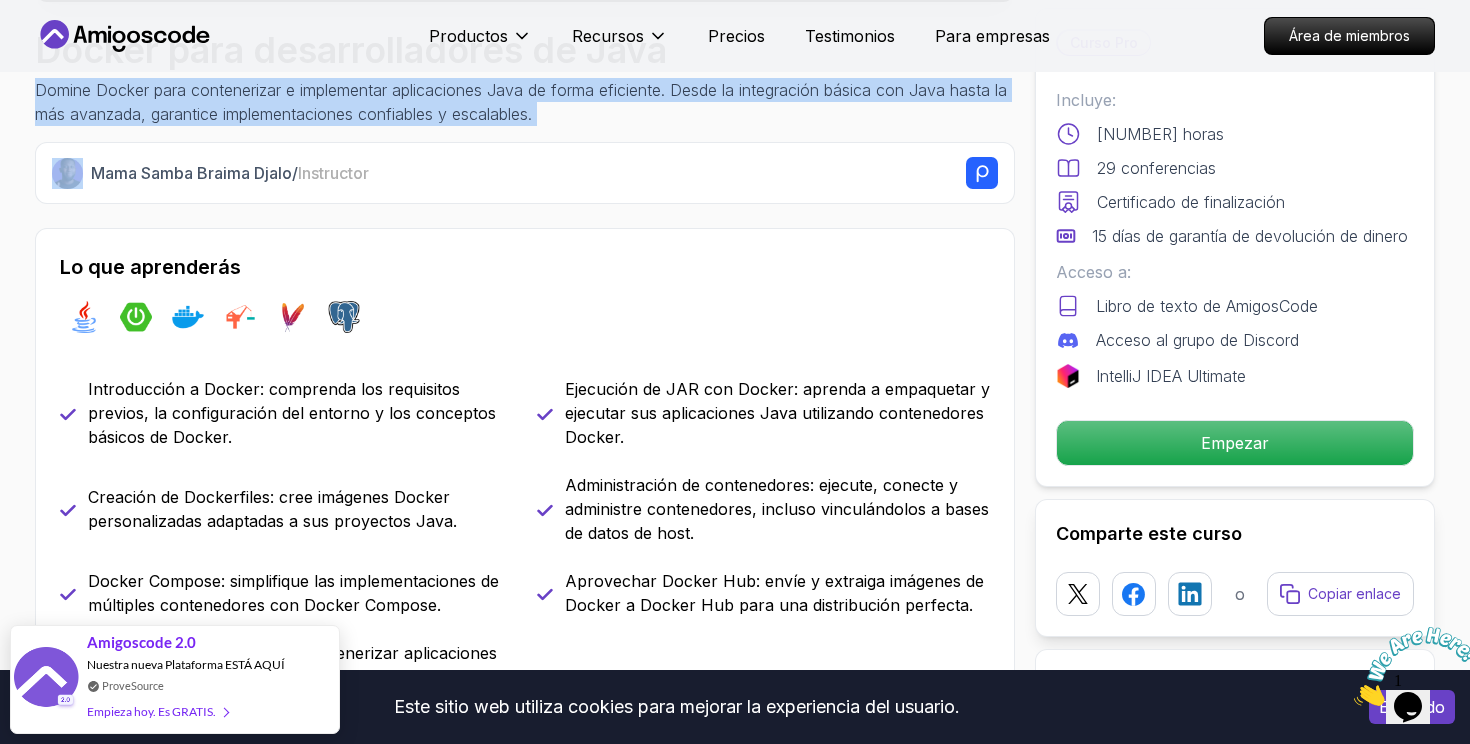scroll, scrollTop: 671, scrollLeft: 0, axis: vertical 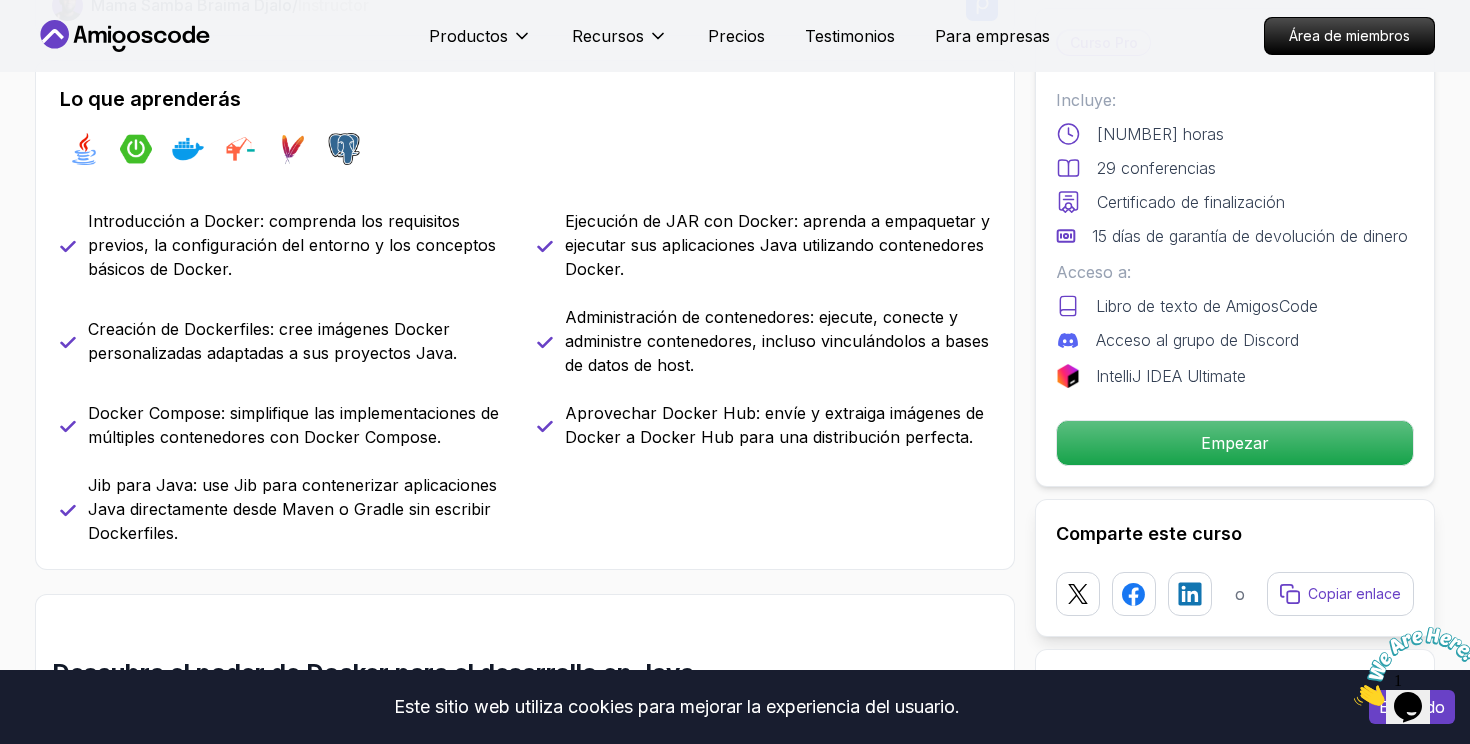 click on "Docker Compose: simplifique las implementaciones de múltiples contenedores con Docker Compose." at bounding box center [293, 425] 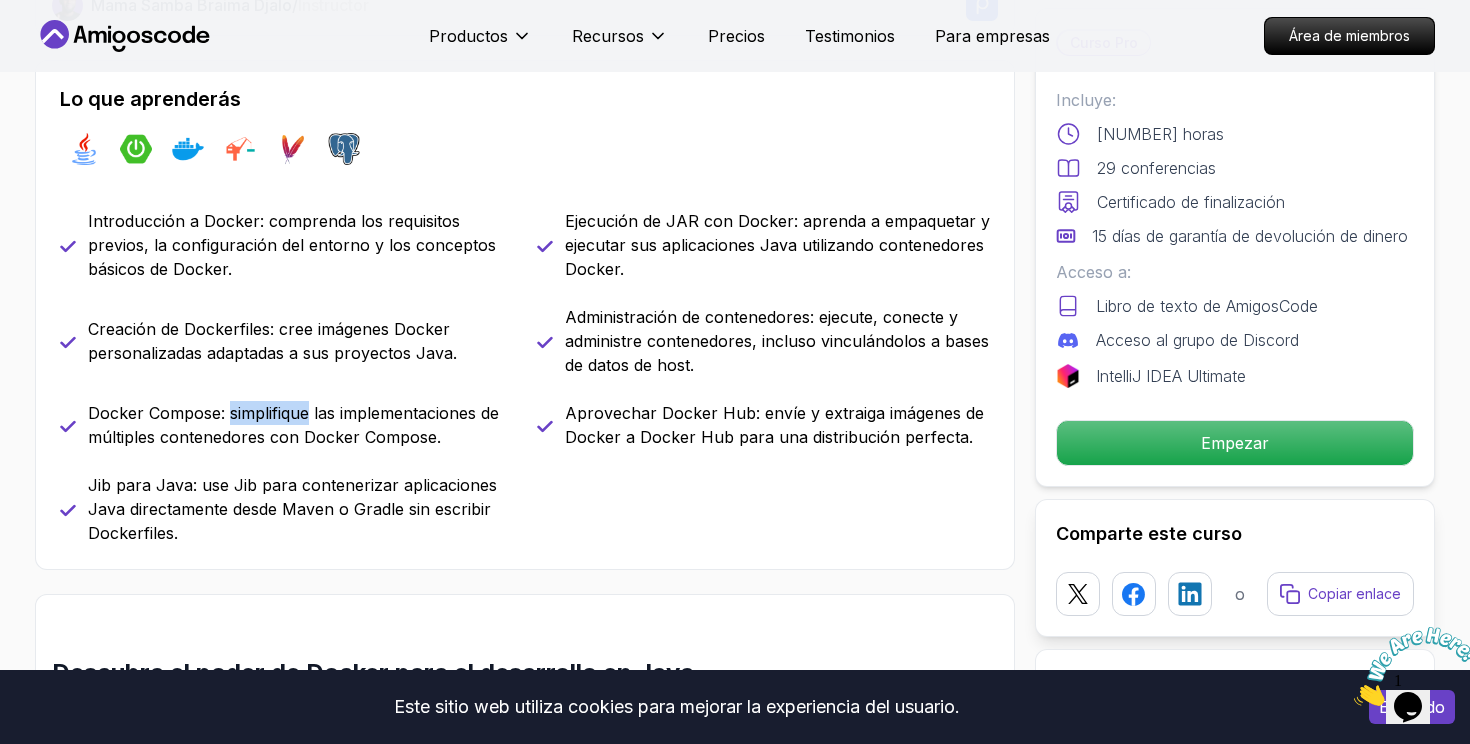 click on "Docker Compose: simplifique las implementaciones de múltiples contenedores con Docker Compose." at bounding box center [293, 425] 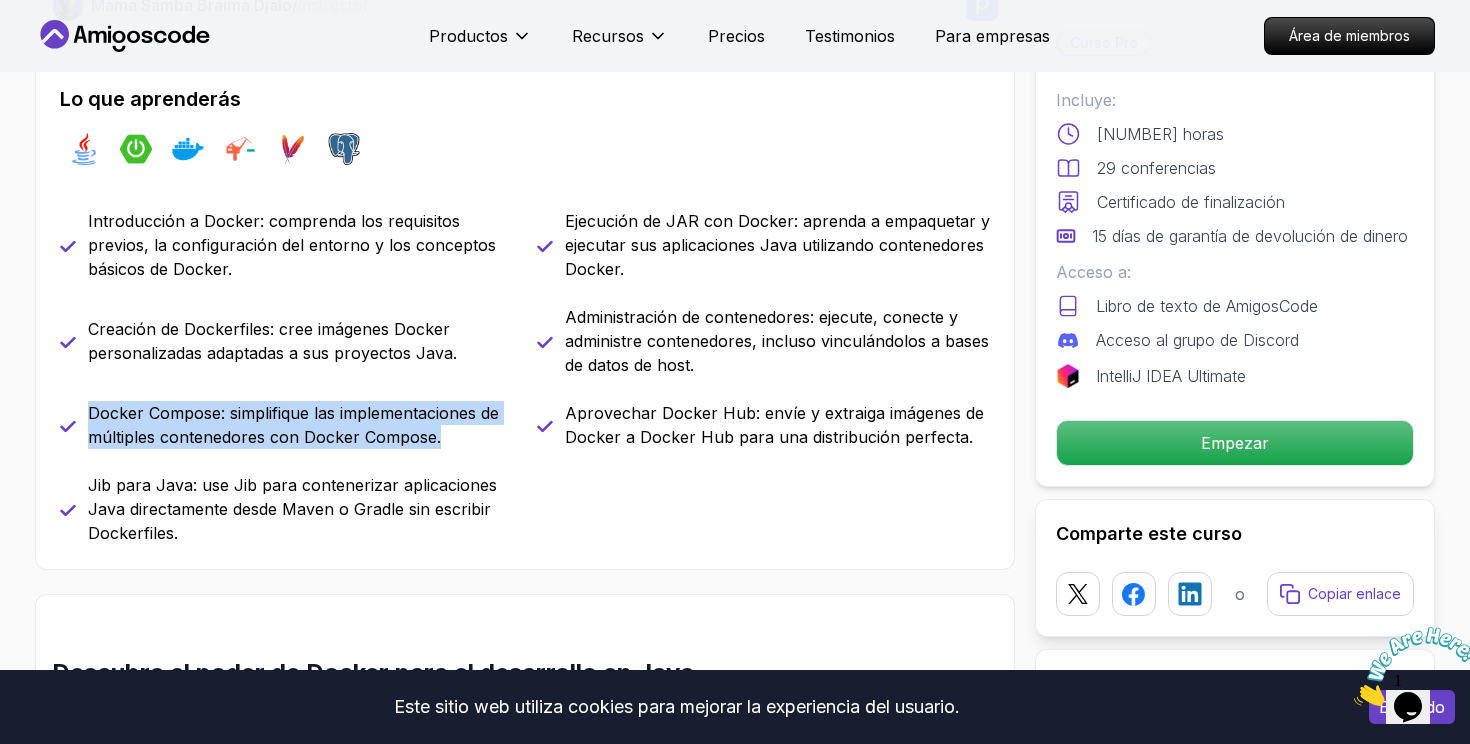 click on "Docker Compose: simplifique las implementaciones de múltiples contenedores con Docker Compose." at bounding box center (293, 425) 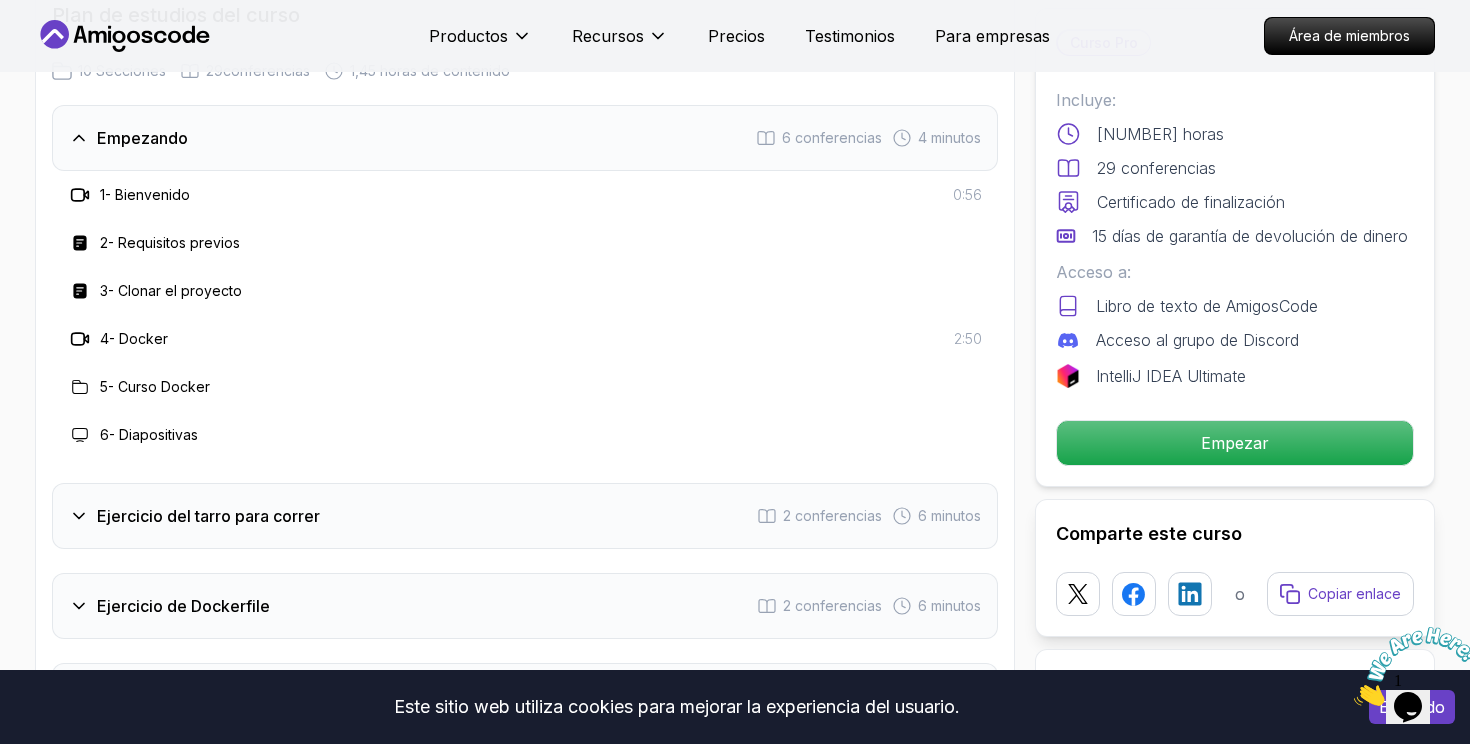 scroll, scrollTop: 2904, scrollLeft: 0, axis: vertical 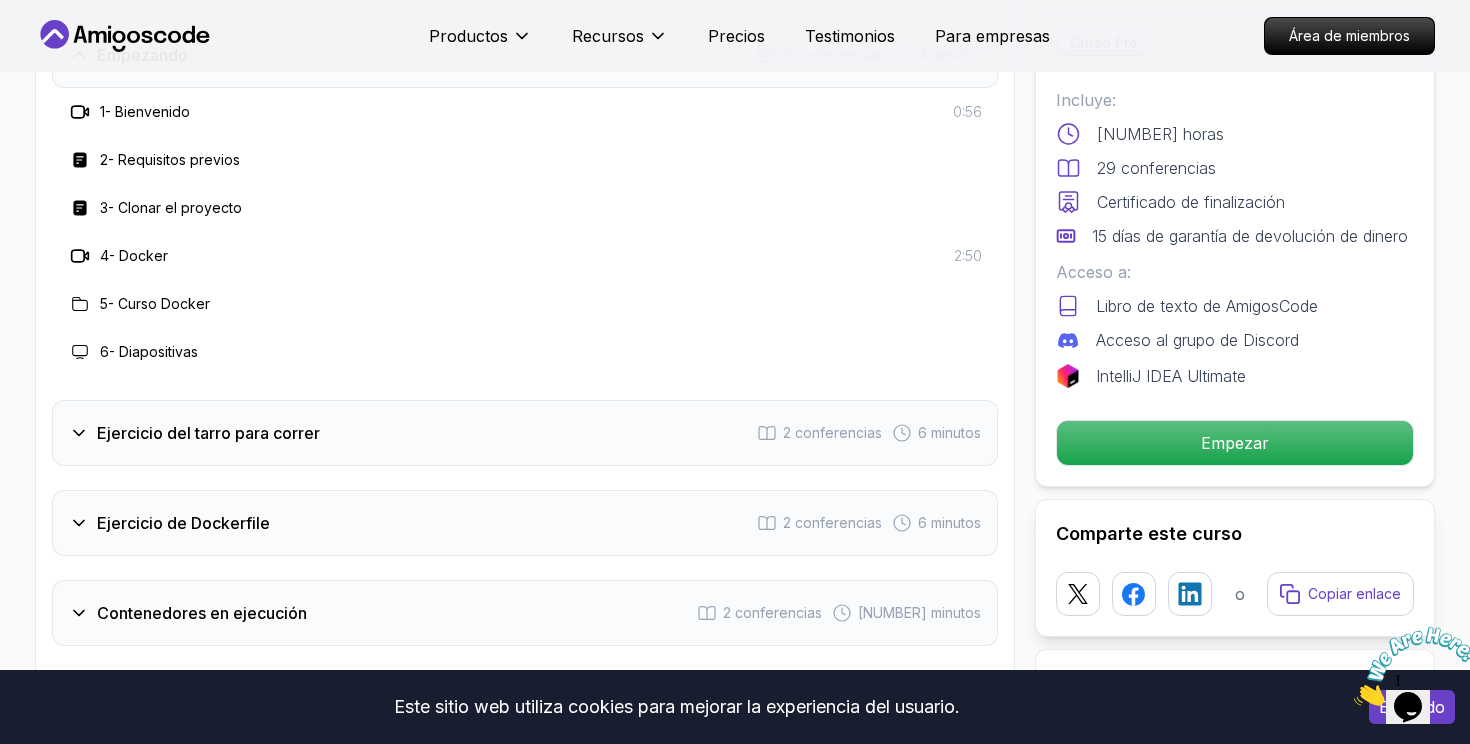 click on "Ejercicio del tarro para correr" at bounding box center [208, 433] 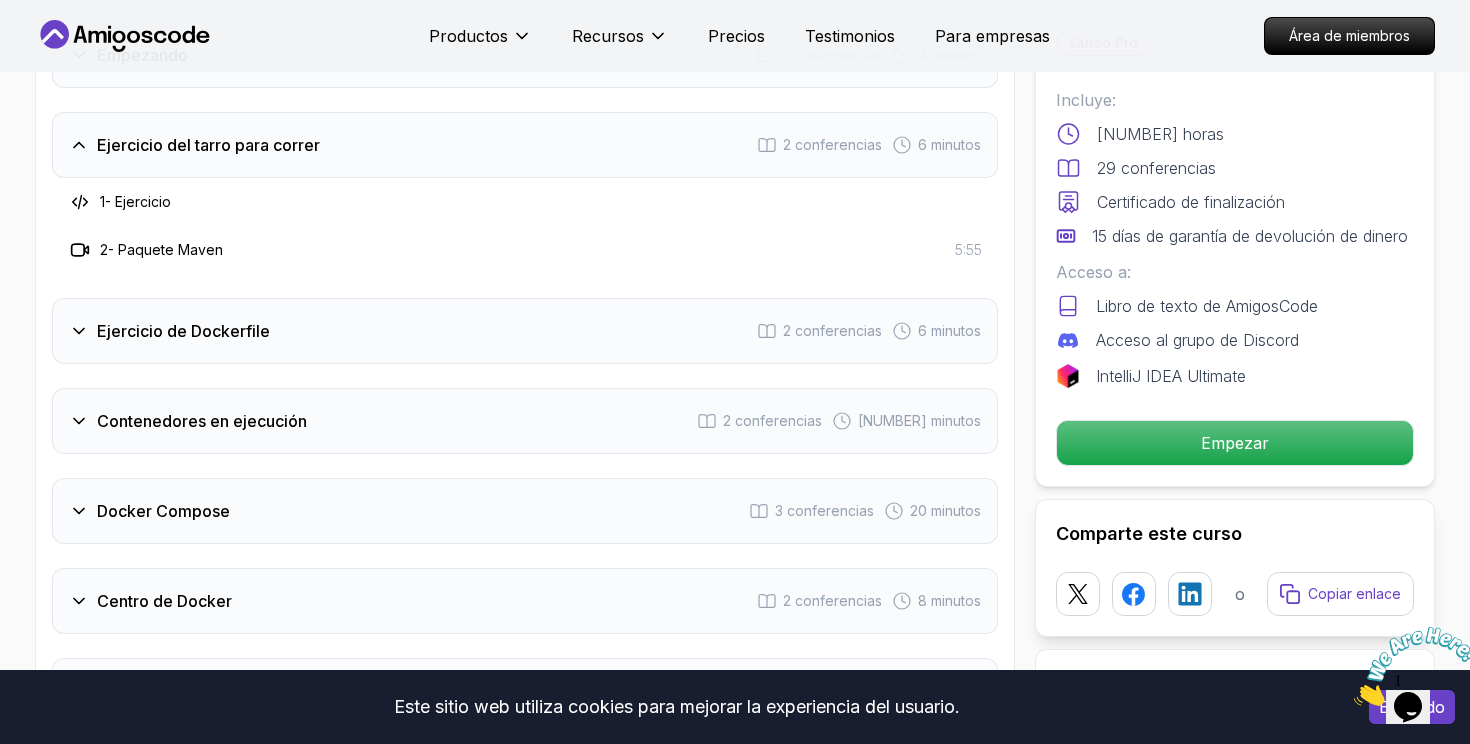 scroll, scrollTop: 2847, scrollLeft: 0, axis: vertical 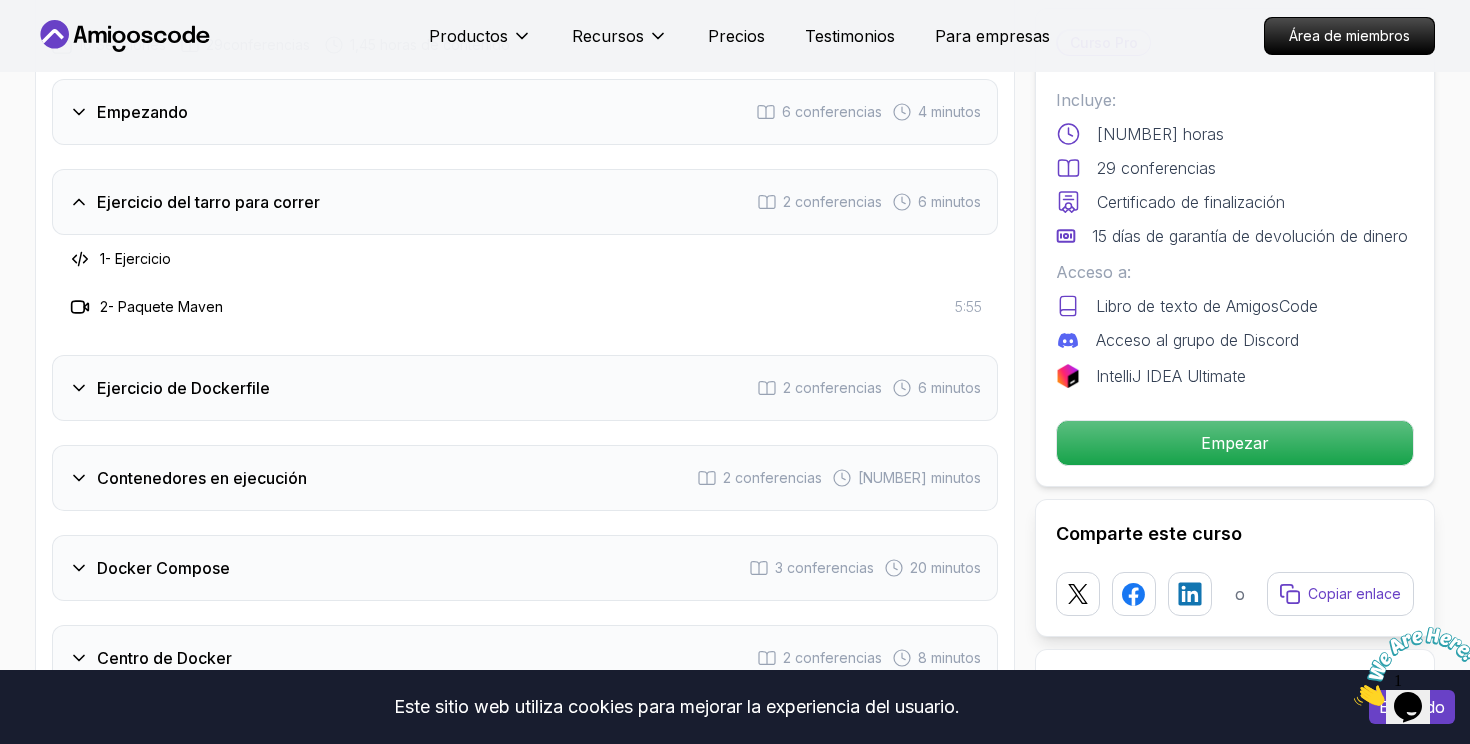 click on "Ejercicio de Dockerfile 2    conferencias     6 minutos" at bounding box center (525, 388) 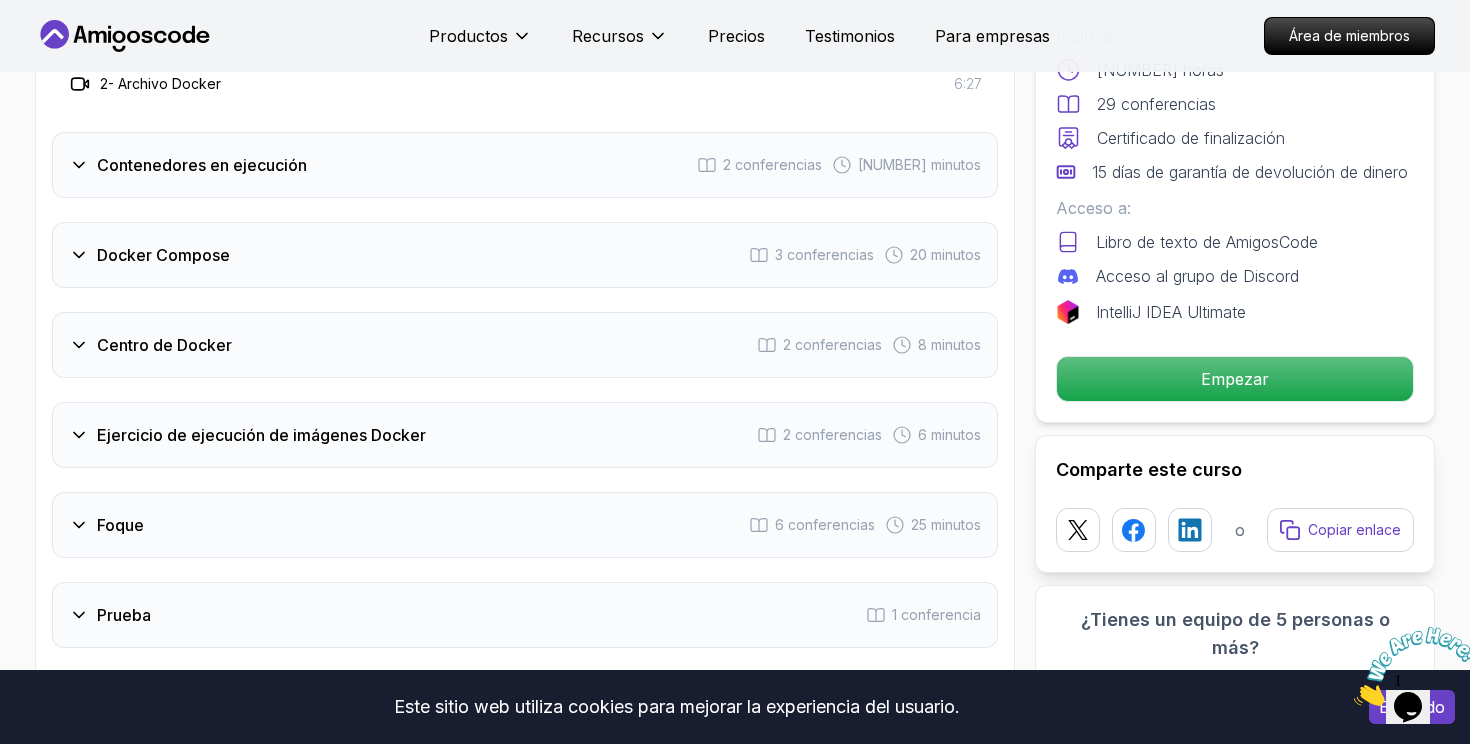 scroll, scrollTop: 3203, scrollLeft: 0, axis: vertical 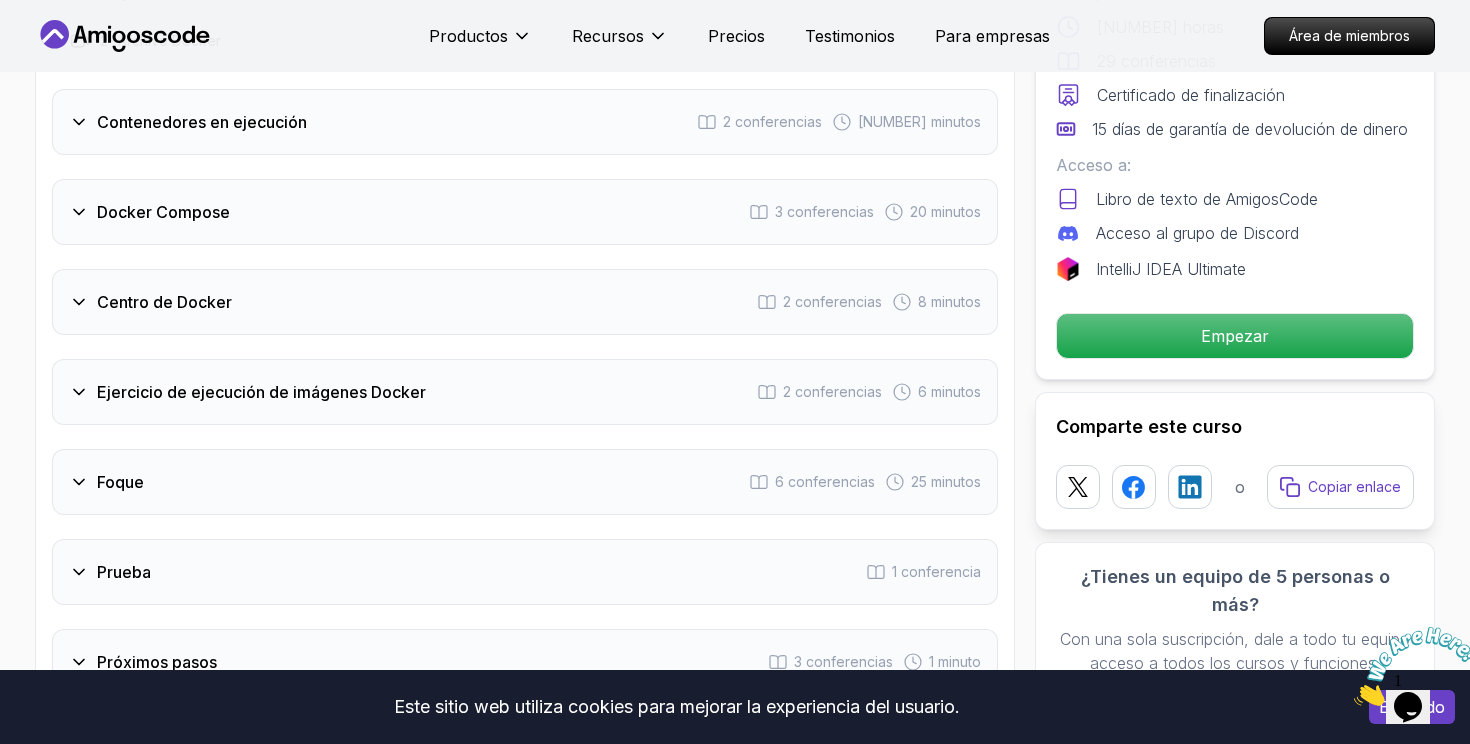 click on "Ejercicio de ejecución de imágenes Docker" at bounding box center [261, 392] 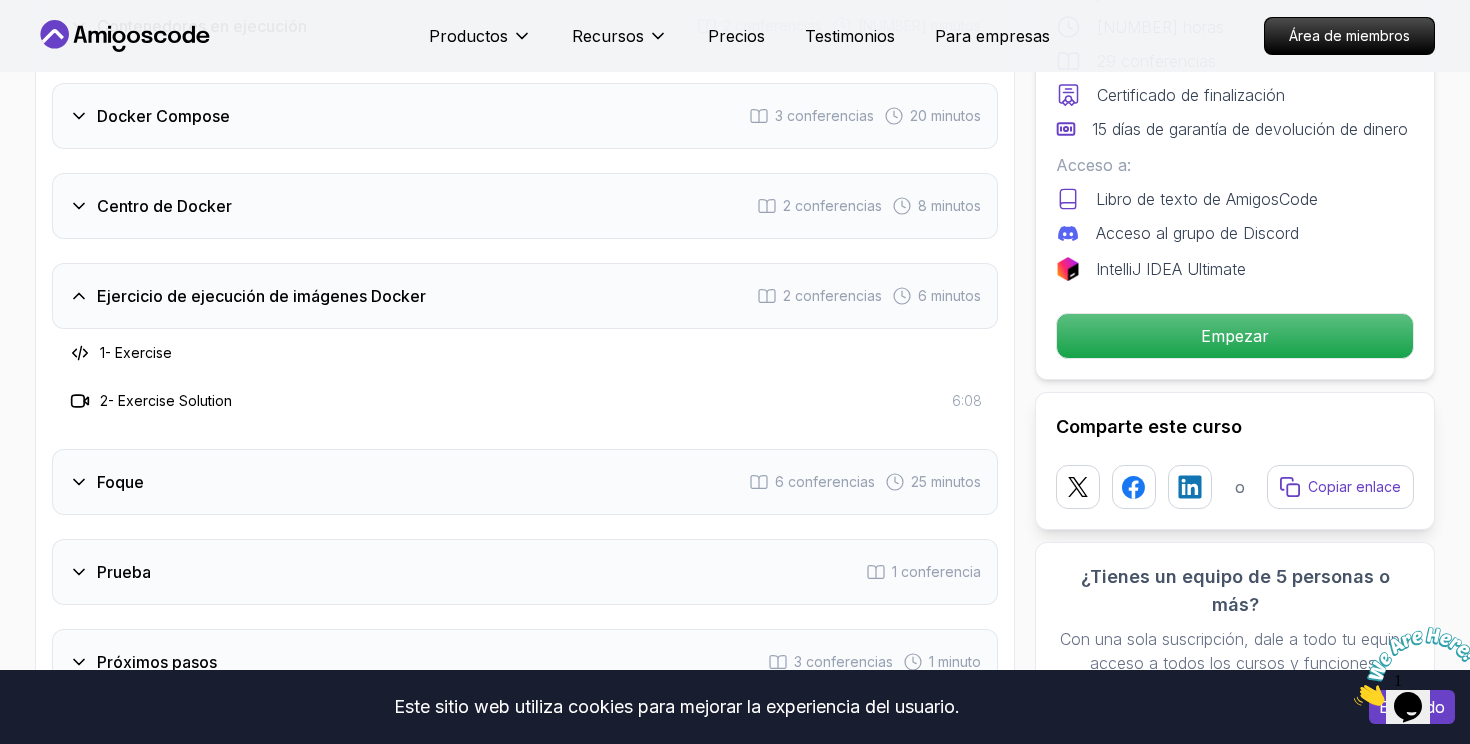 scroll, scrollTop: 3203, scrollLeft: 0, axis: vertical 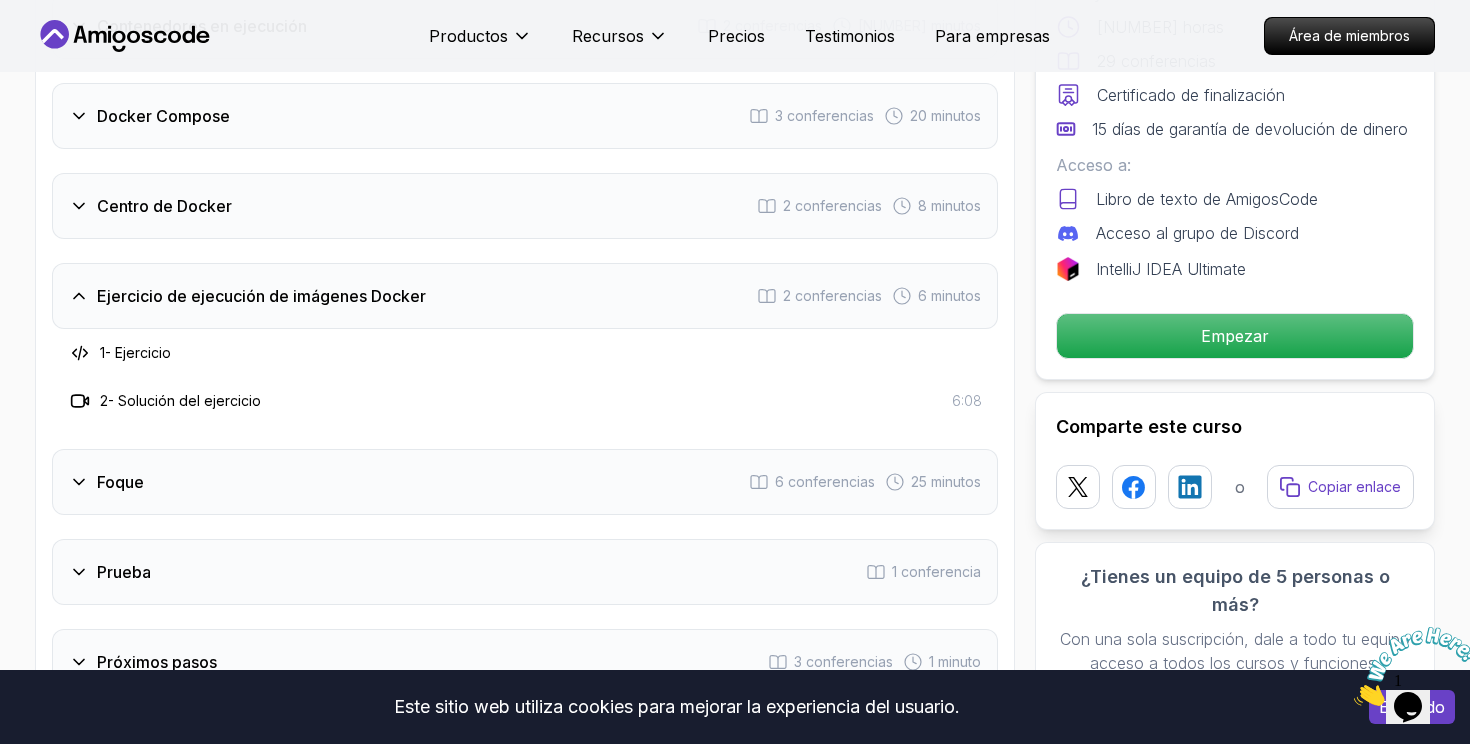 click on "Foque 6    conferencias     25 minutos" at bounding box center [525, 482] 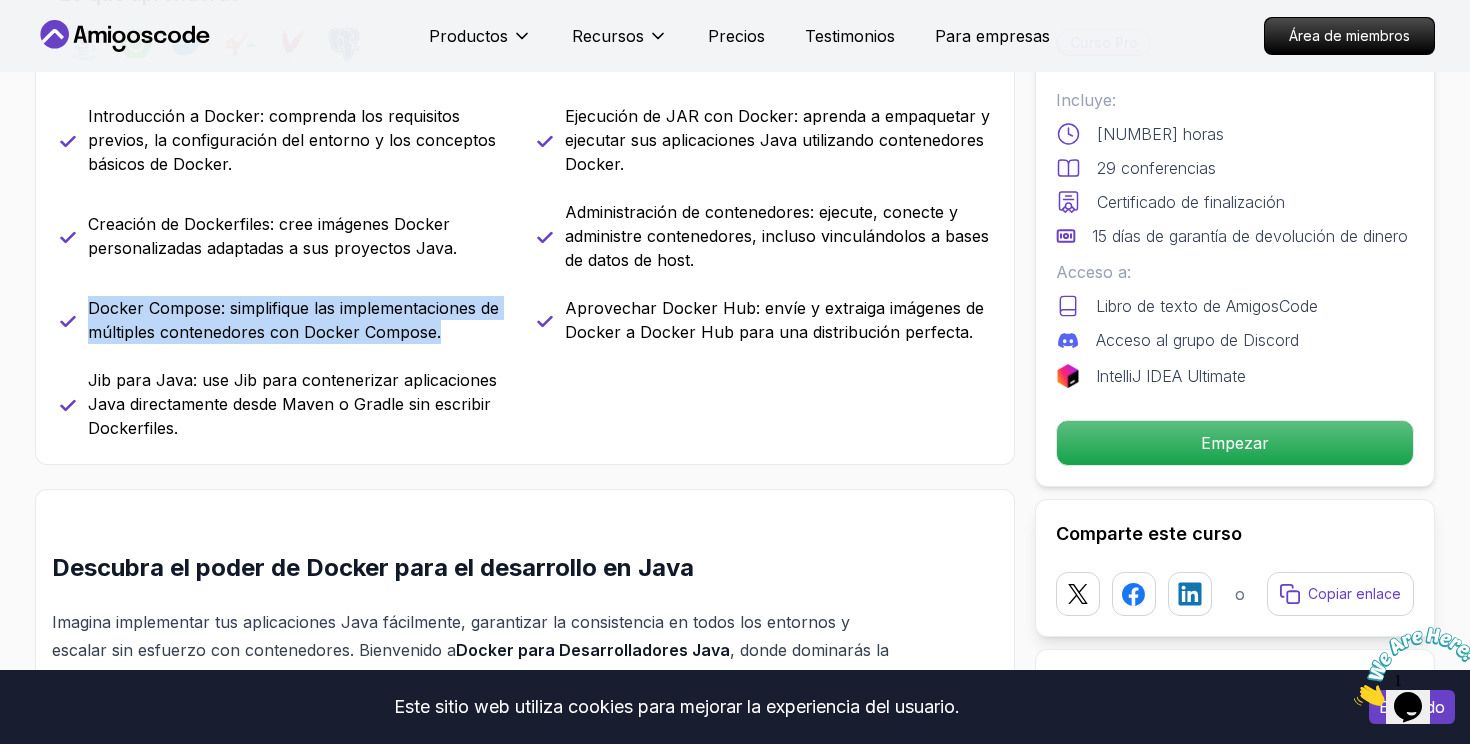 scroll, scrollTop: 938, scrollLeft: 0, axis: vertical 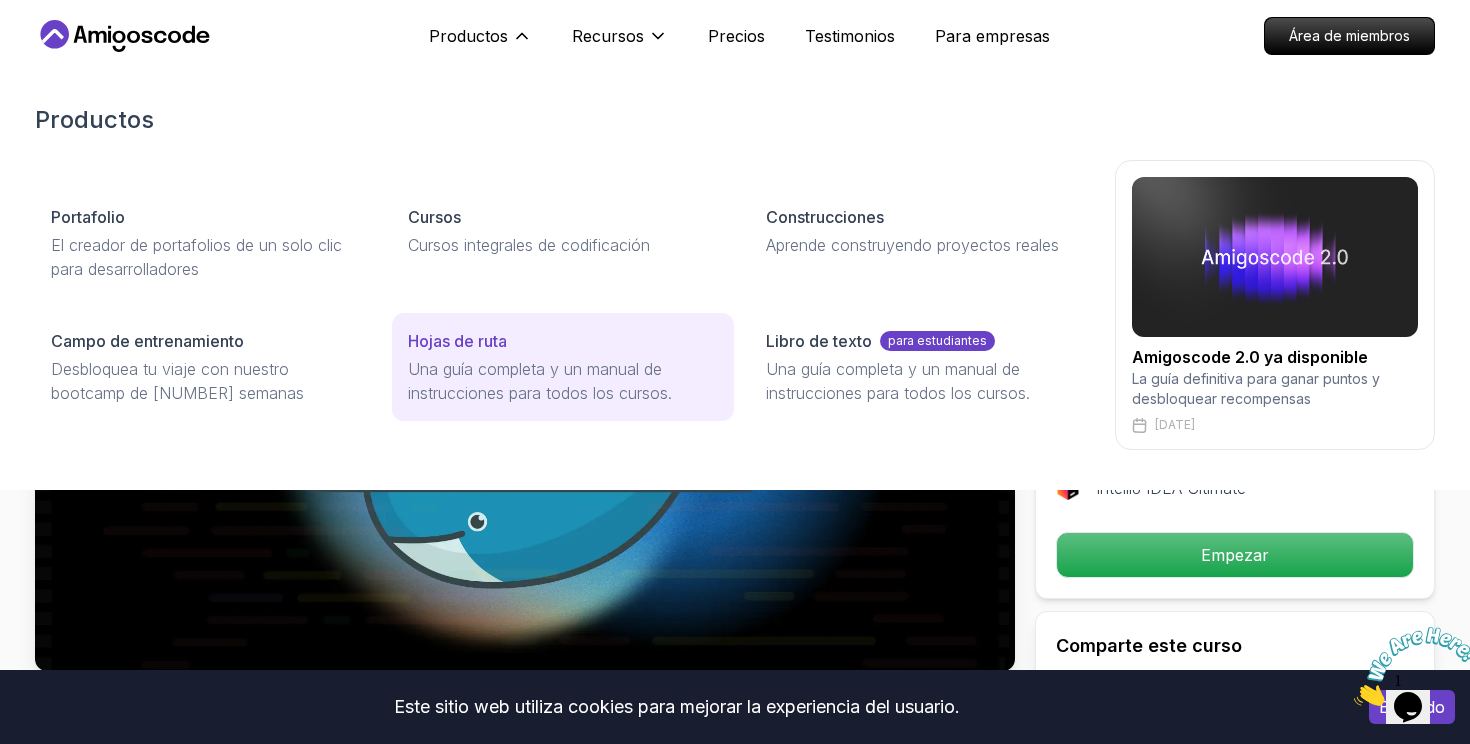 click on "Una guía completa y un manual de instrucciones para todos los cursos." at bounding box center [540, 381] 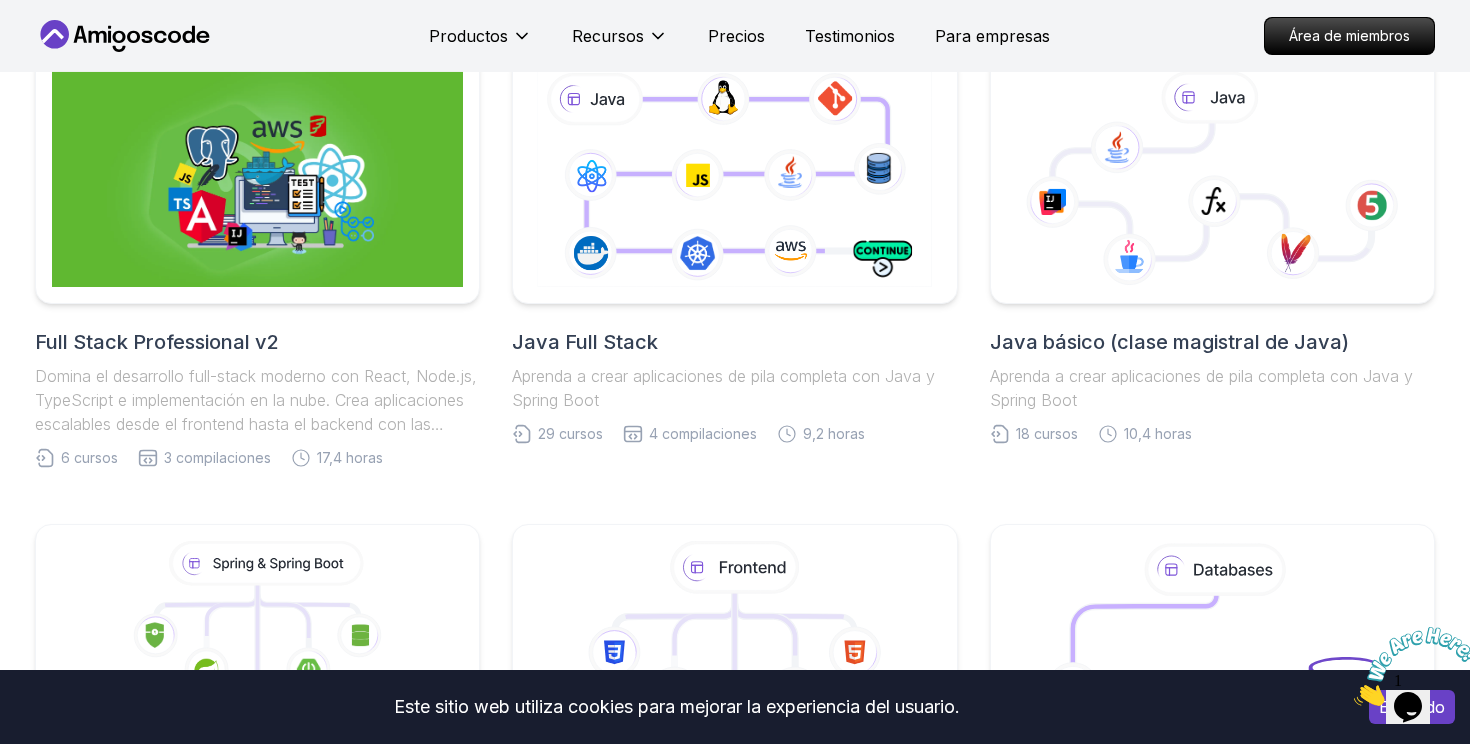 scroll, scrollTop: 1372, scrollLeft: 0, axis: vertical 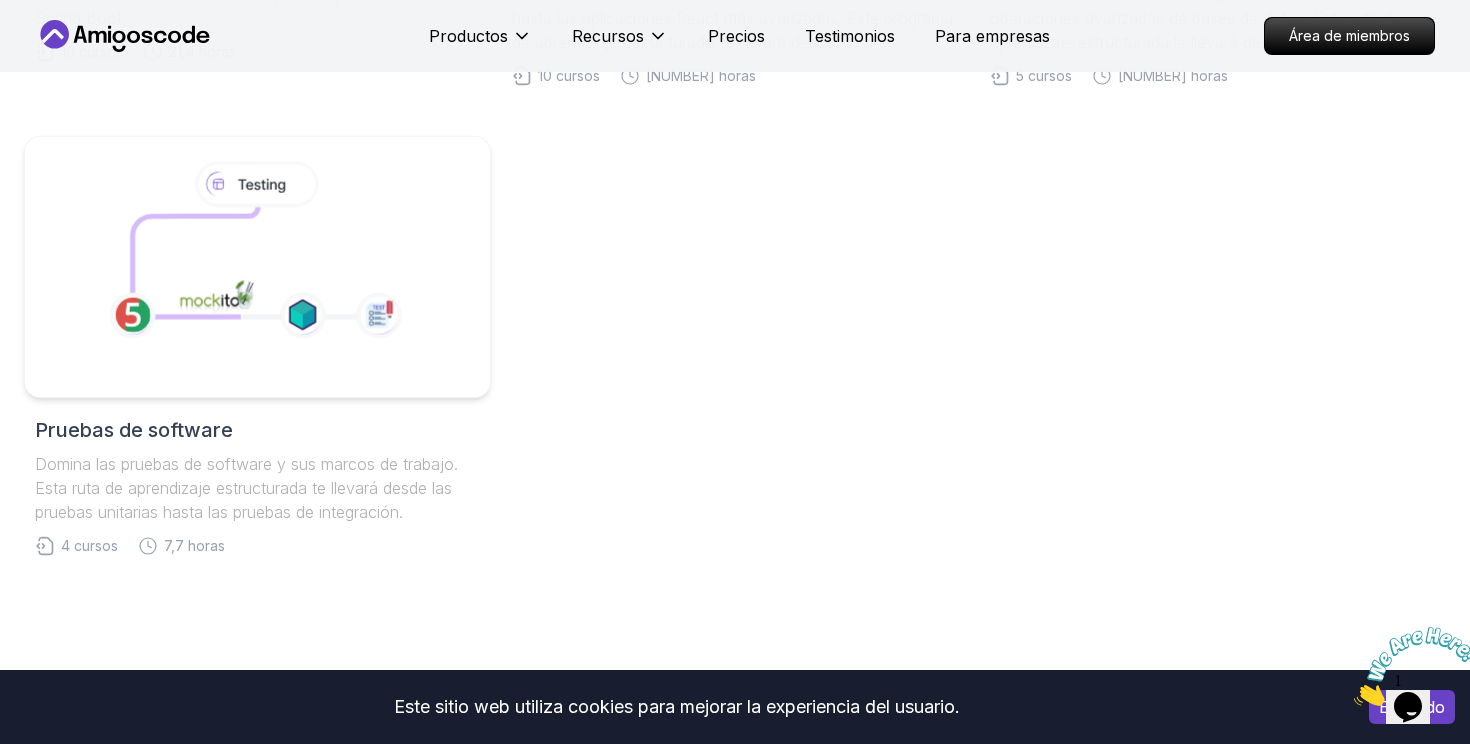 click 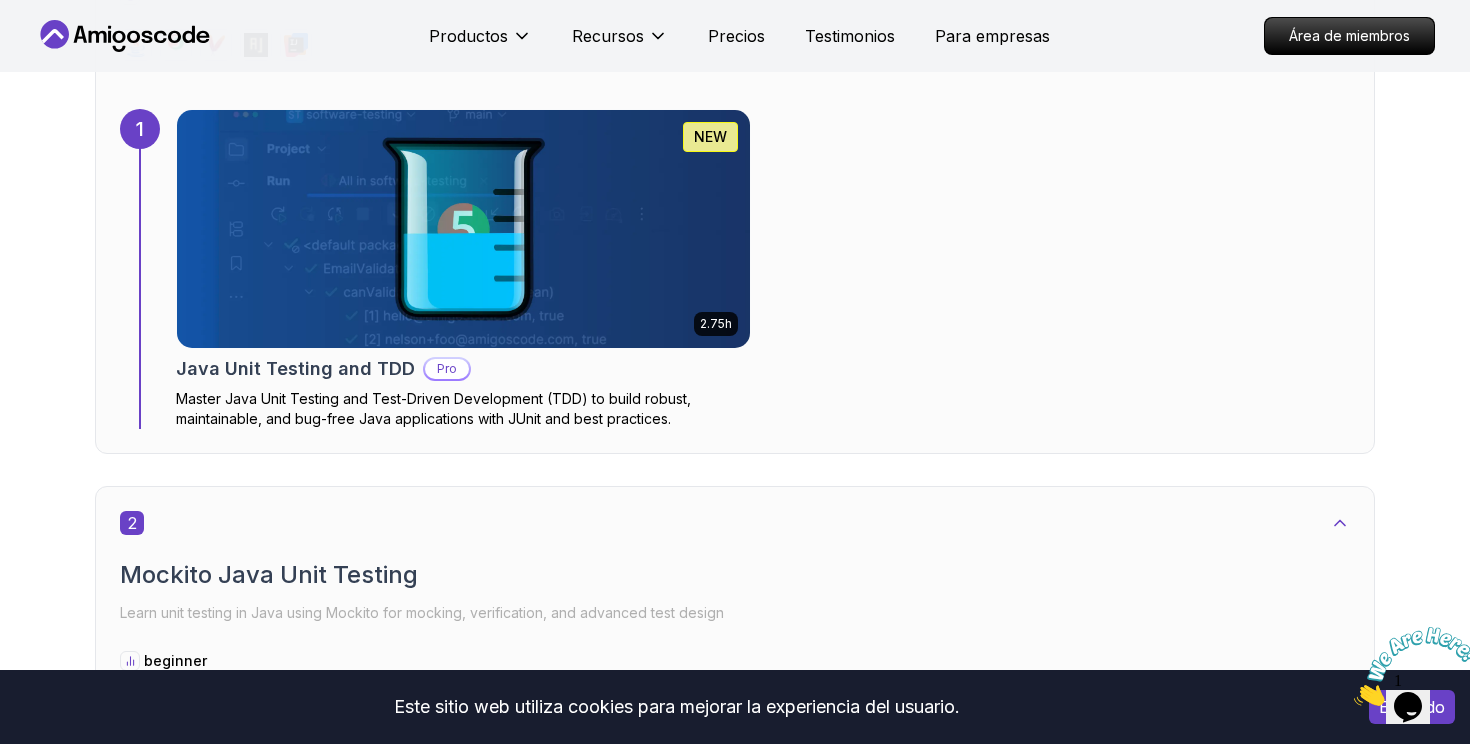 scroll, scrollTop: 0, scrollLeft: 0, axis: both 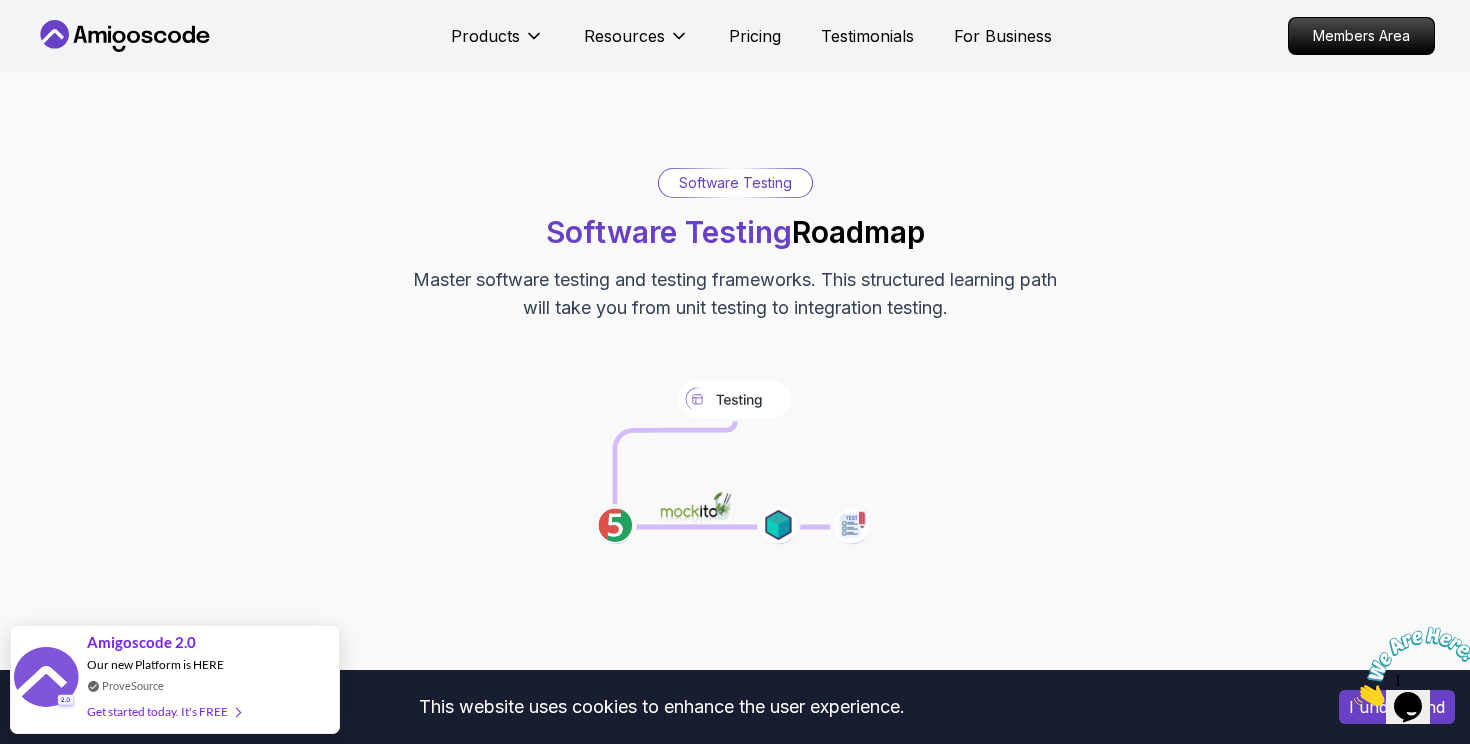 click on "Master software testing and testing frameworks. This structured learning path will take you from unit testing to integration testing." at bounding box center [735, 294] 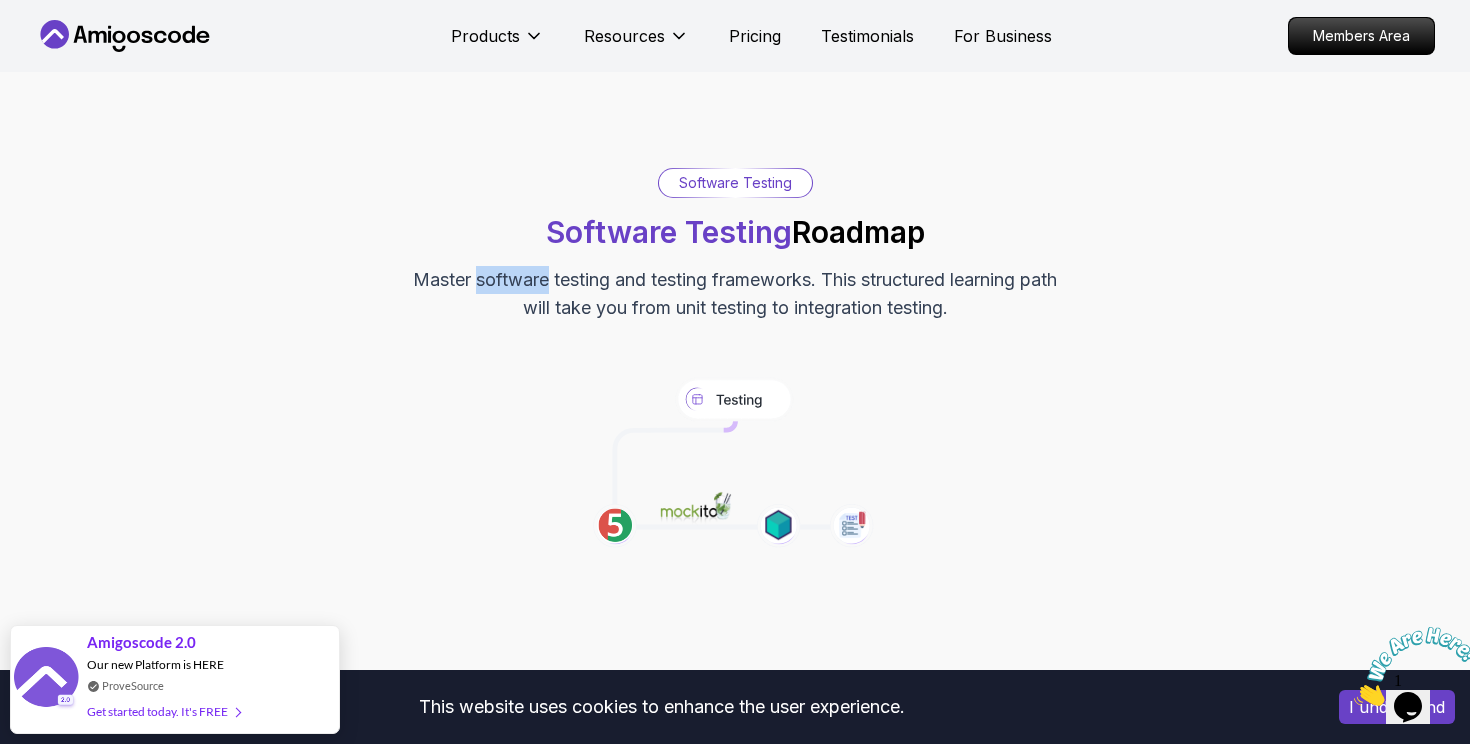 click on "Master software testing and testing frameworks. This structured learning path will take you from unit testing to integration testing." at bounding box center (735, 294) 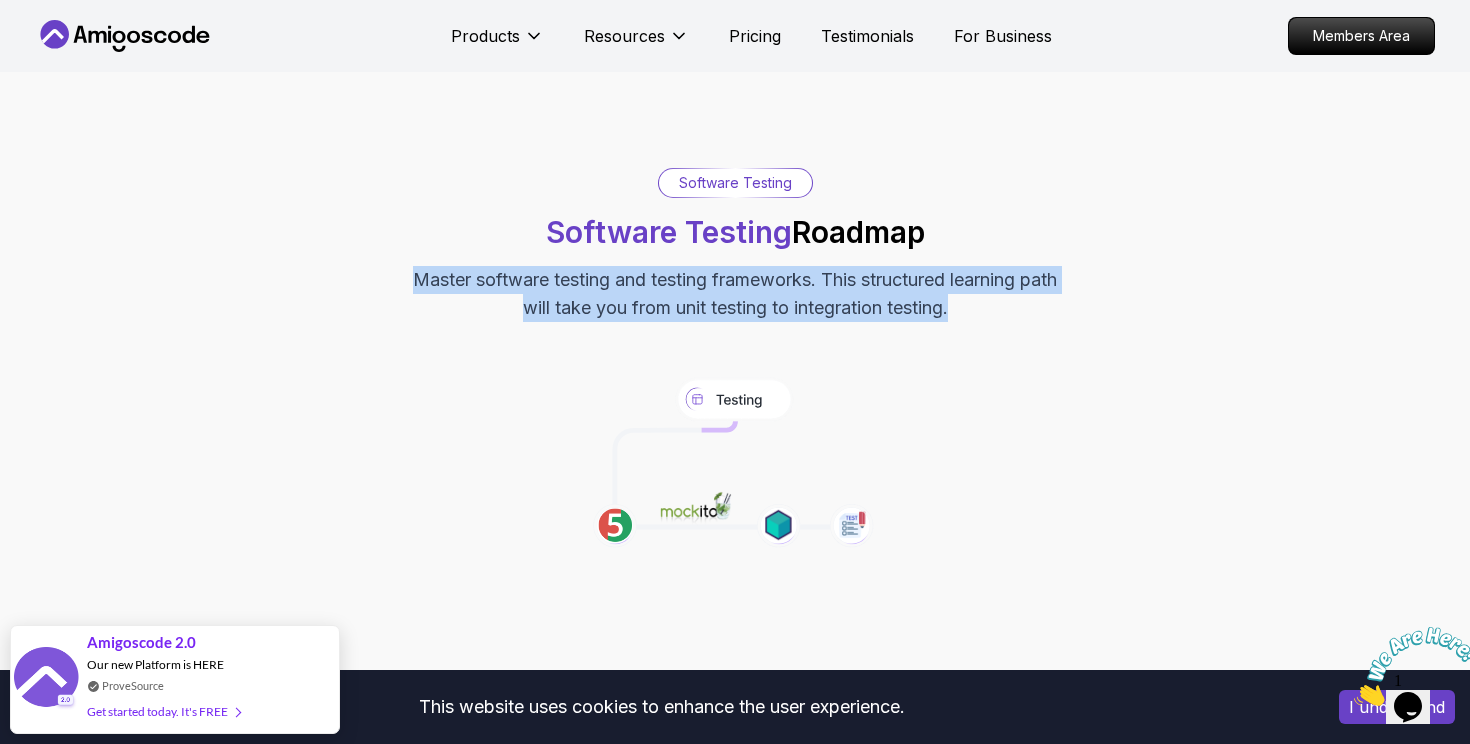 click on "Master software testing and testing frameworks. This structured learning path will take you from unit testing to integration testing." at bounding box center [735, 294] 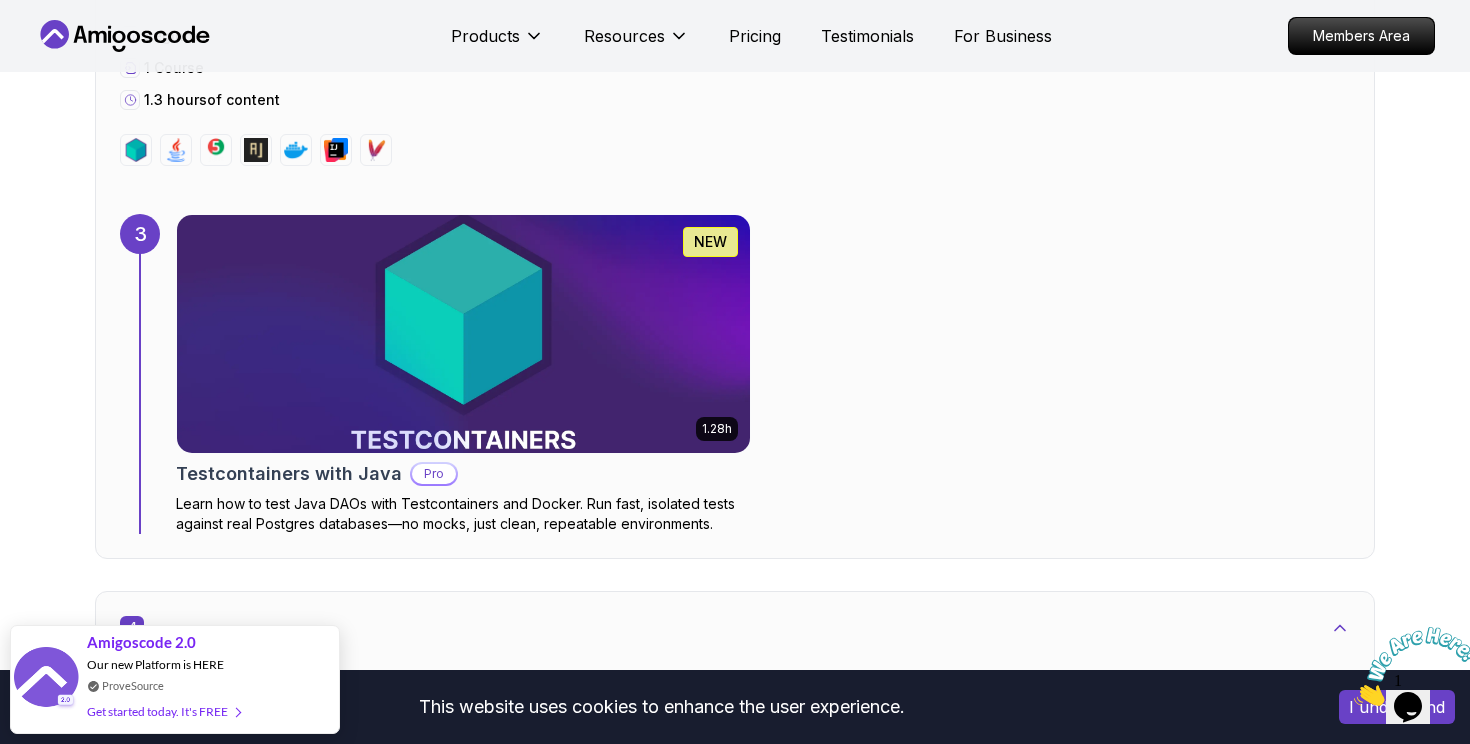 scroll, scrollTop: 2733, scrollLeft: 0, axis: vertical 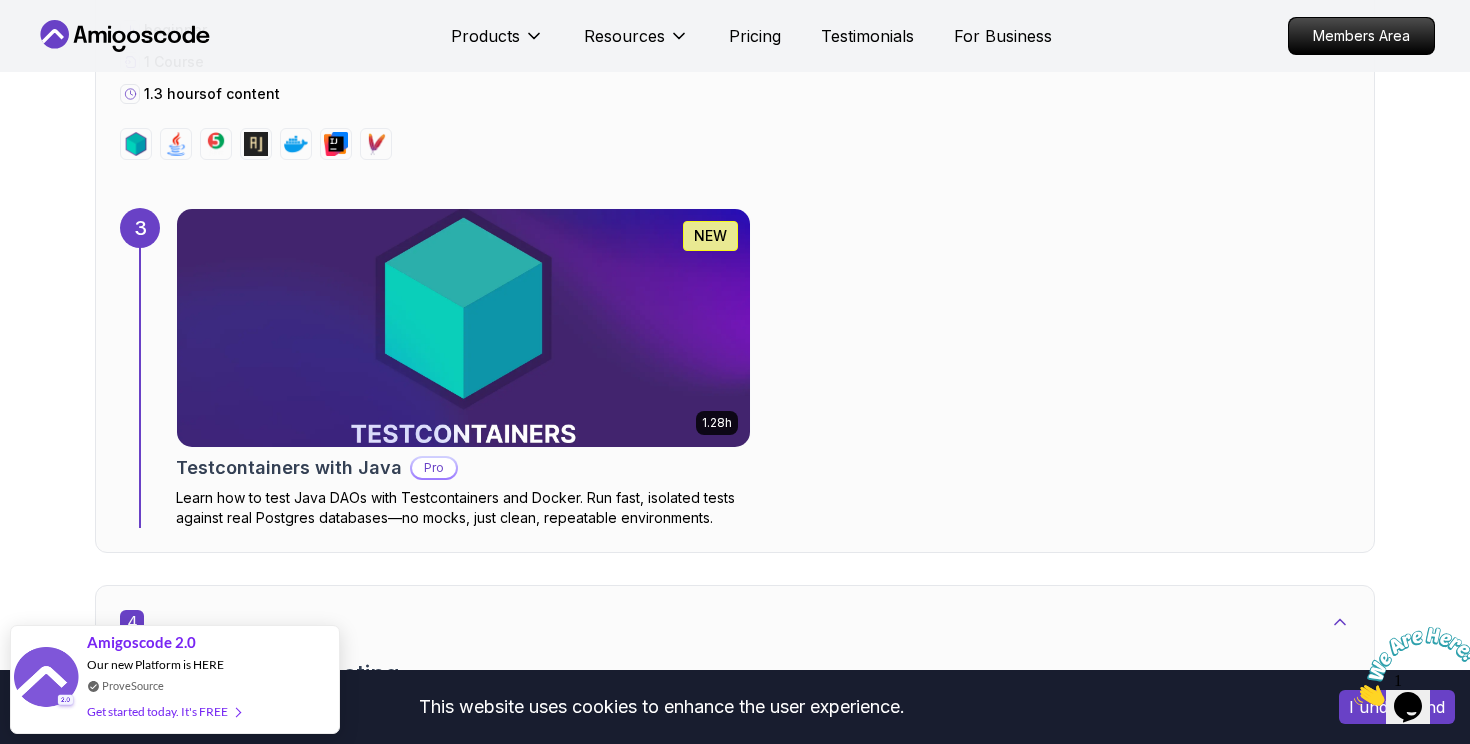 click at bounding box center [256, 144] 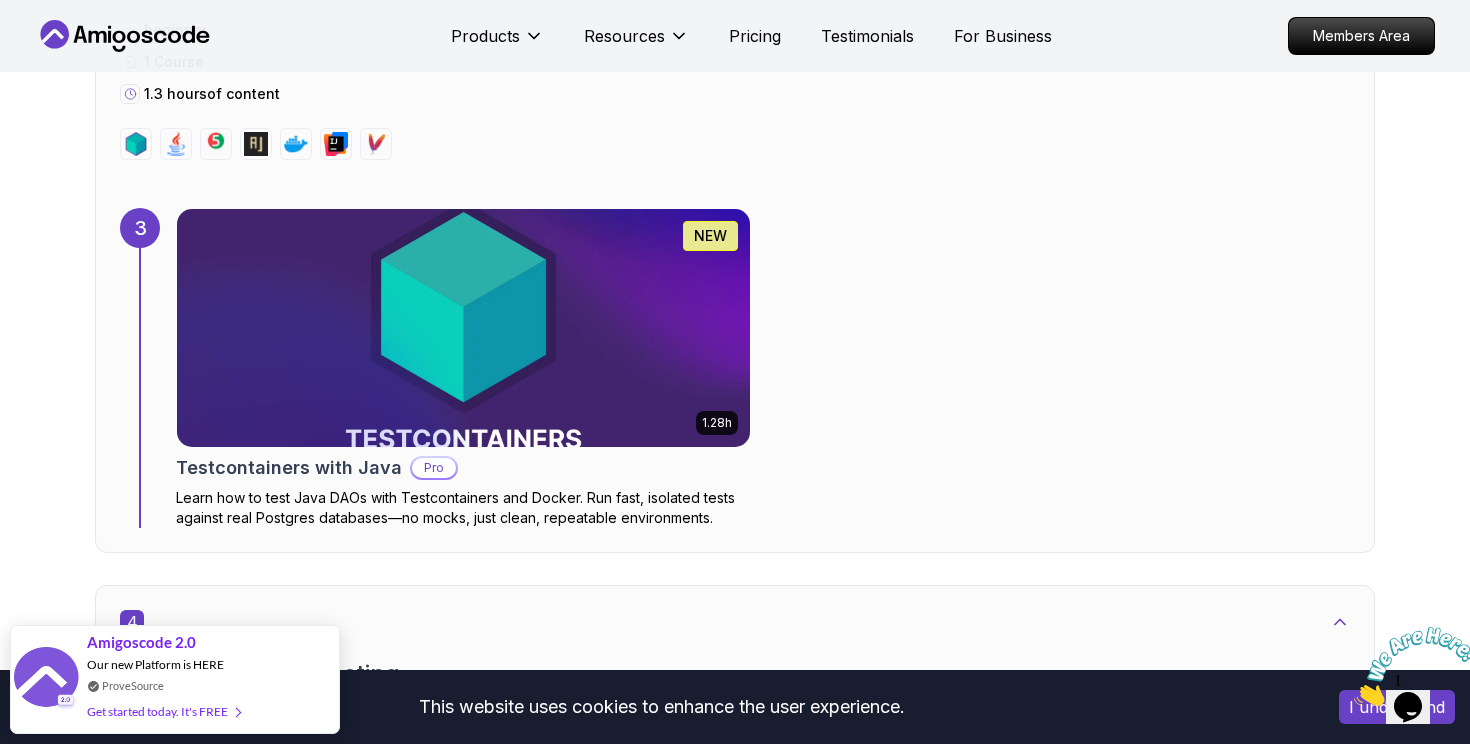 click on "Learn how to test Java DAOs with Testcontainers and Docker. Run fast, isolated tests against real Postgres databases—no mocks, just clean, repeatable environments." at bounding box center [463, 508] 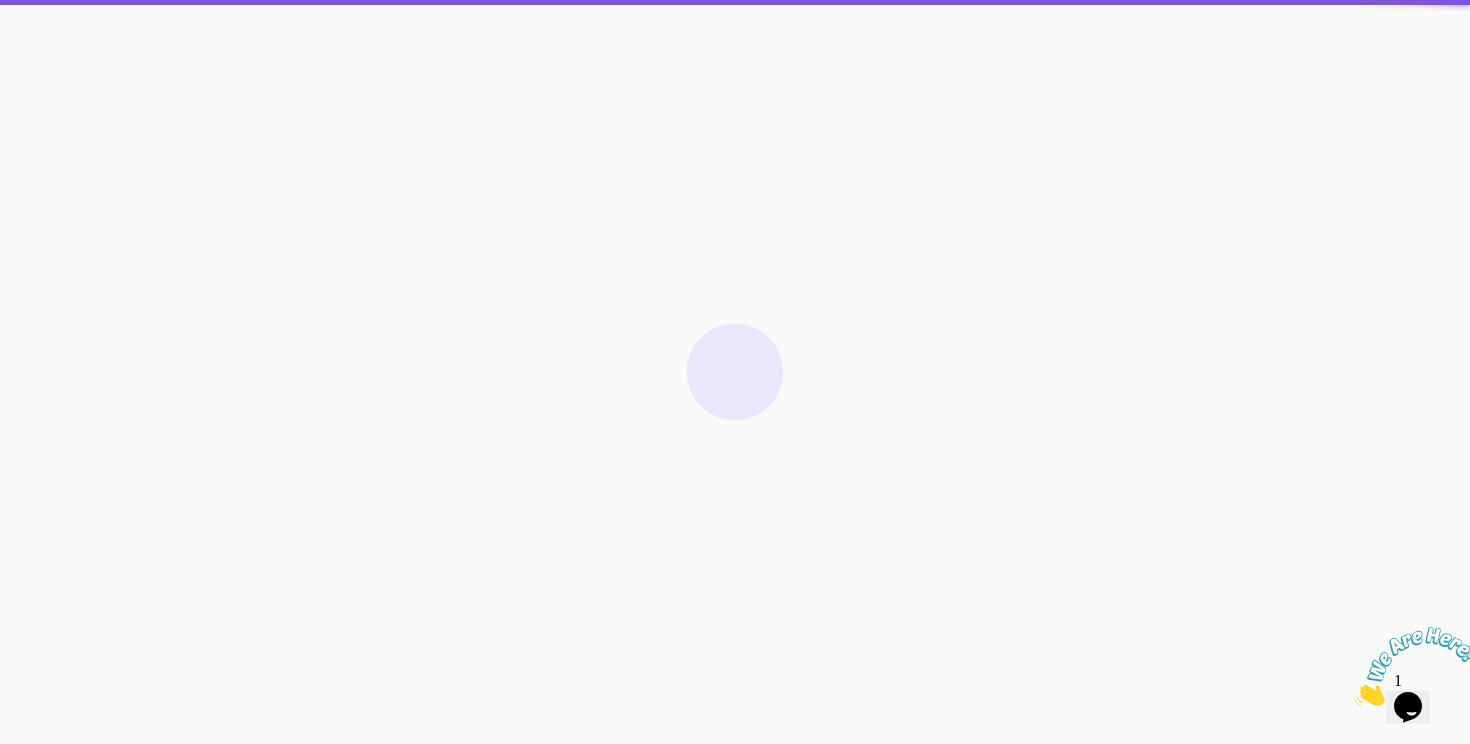 scroll, scrollTop: 0, scrollLeft: 0, axis: both 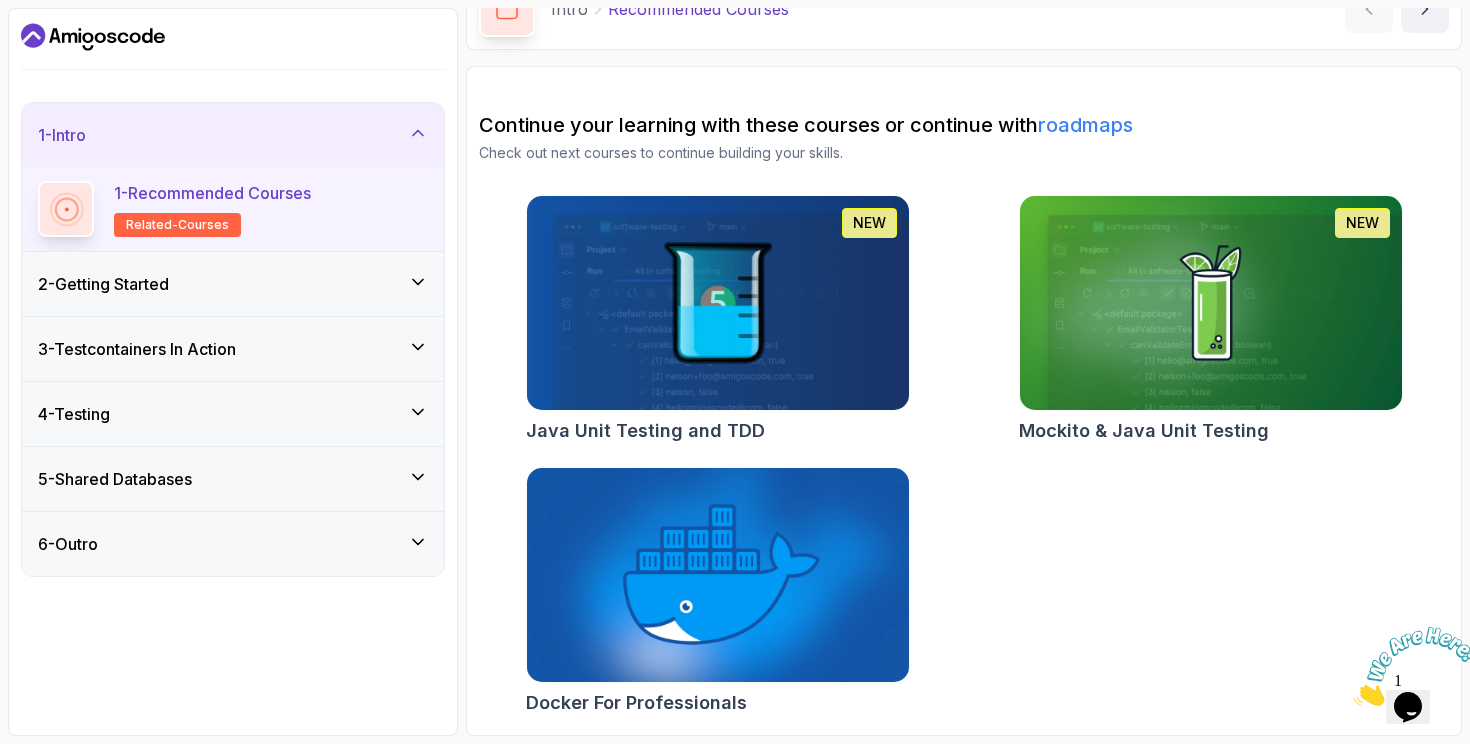 click 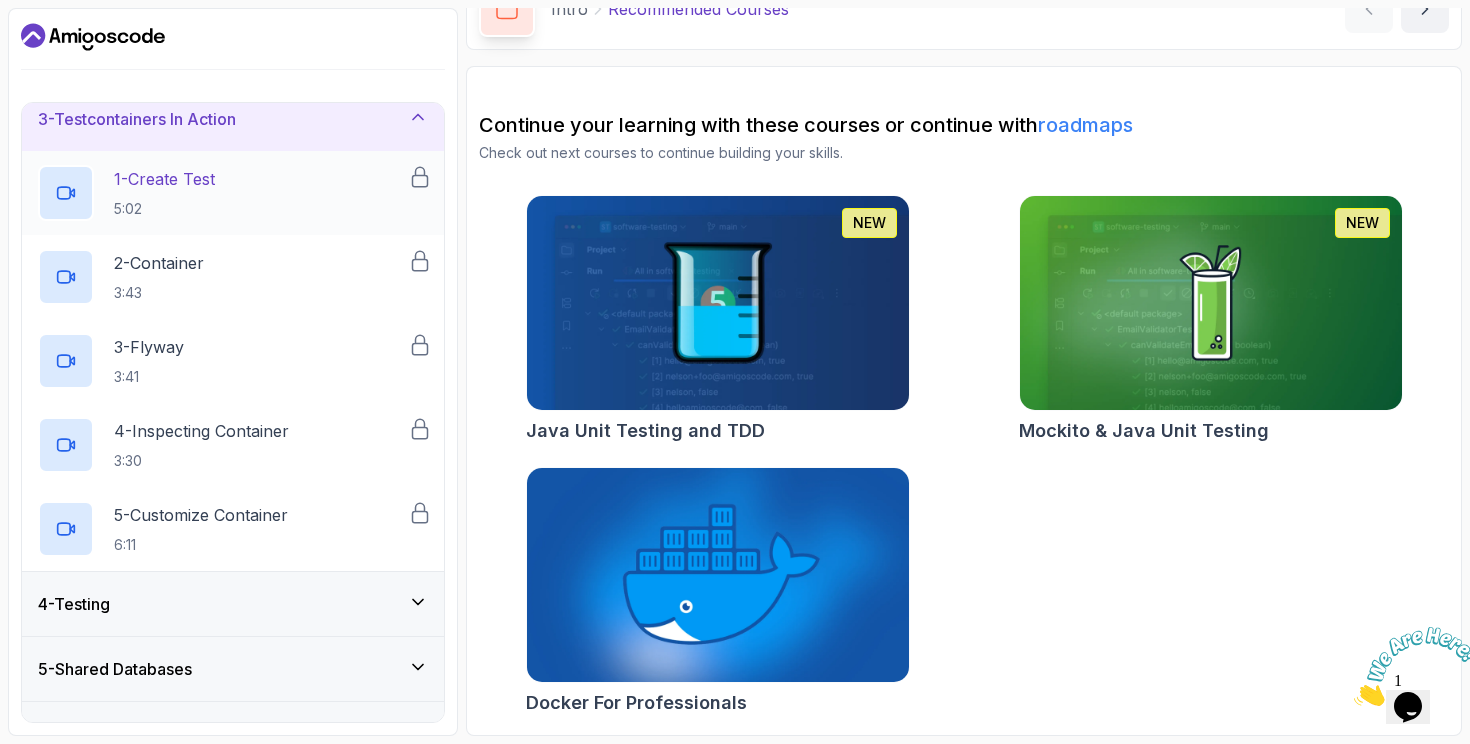 scroll, scrollTop: 190, scrollLeft: 0, axis: vertical 